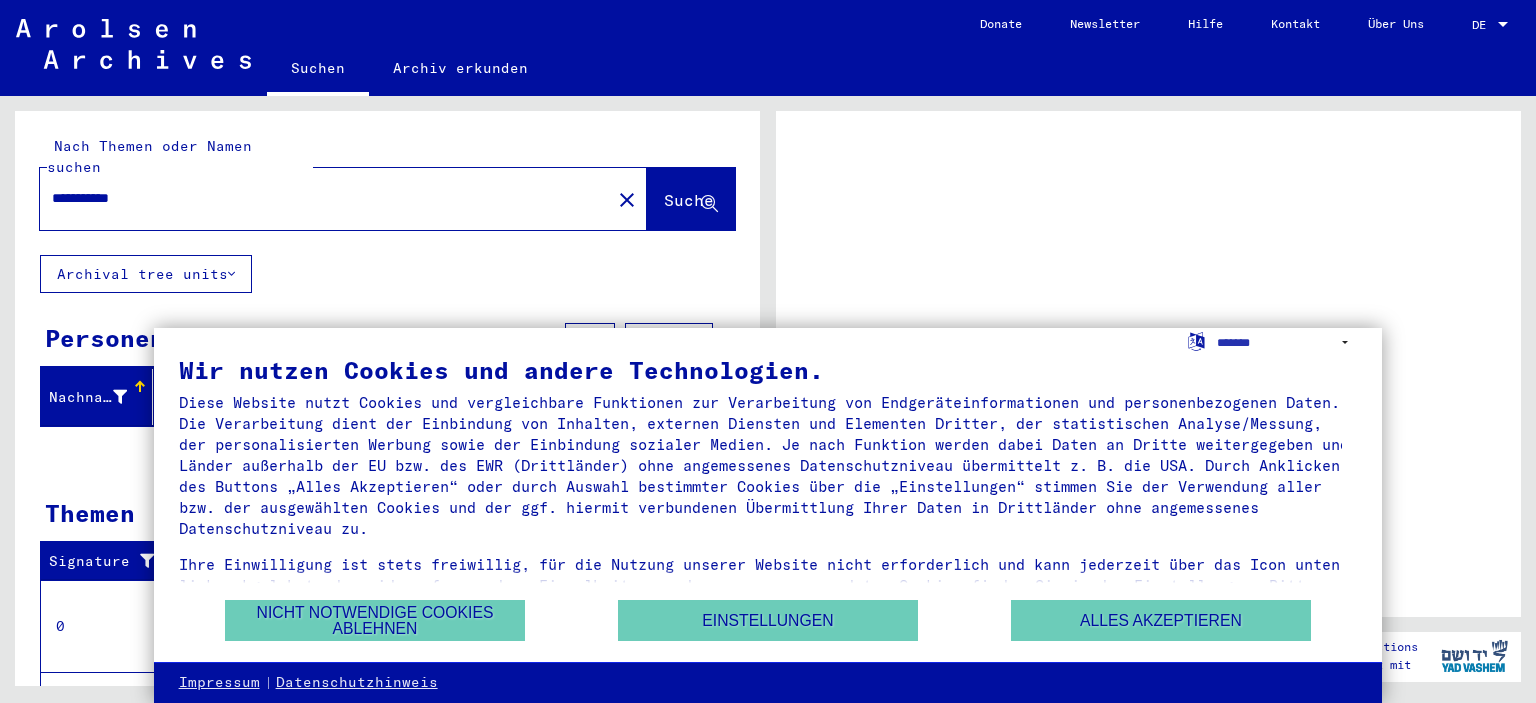 scroll, scrollTop: 0, scrollLeft: 0, axis: both 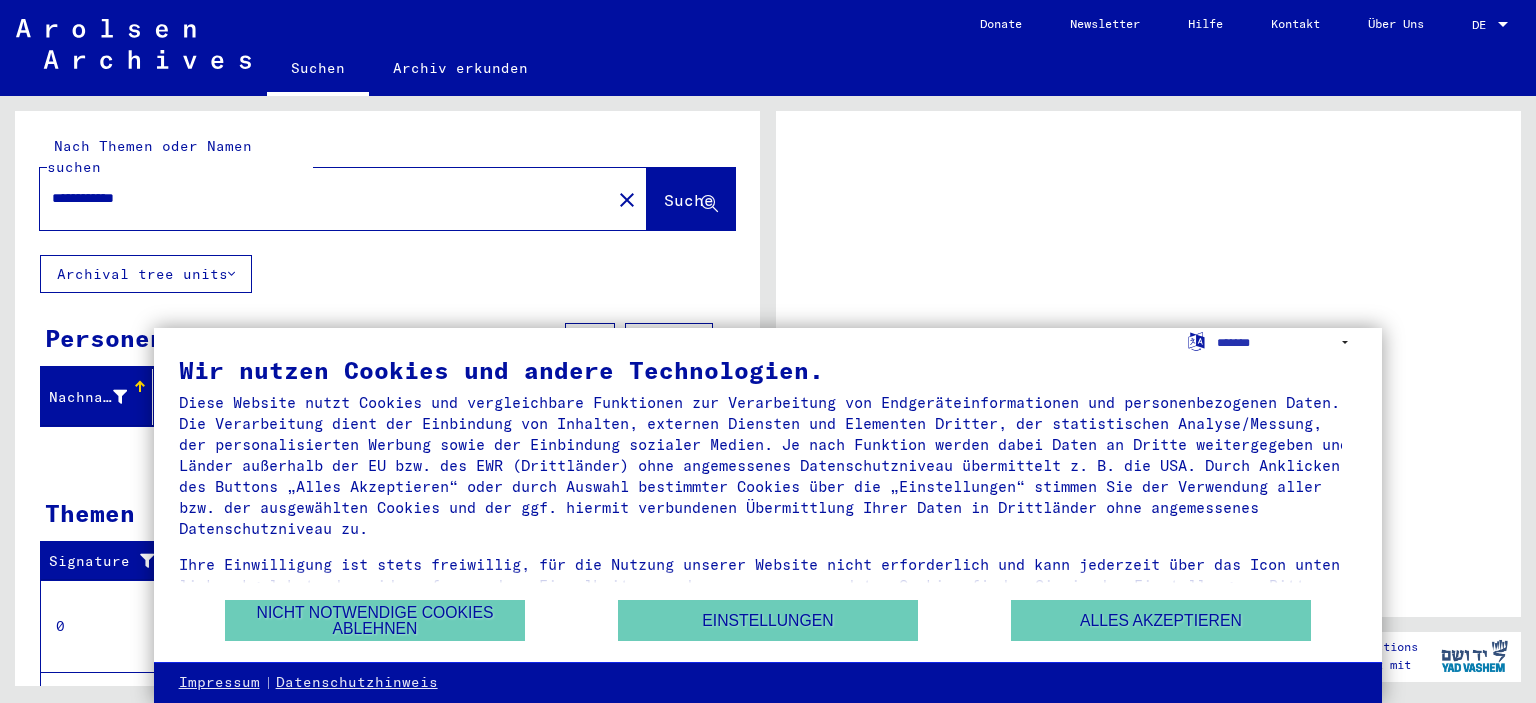 type on "**********" 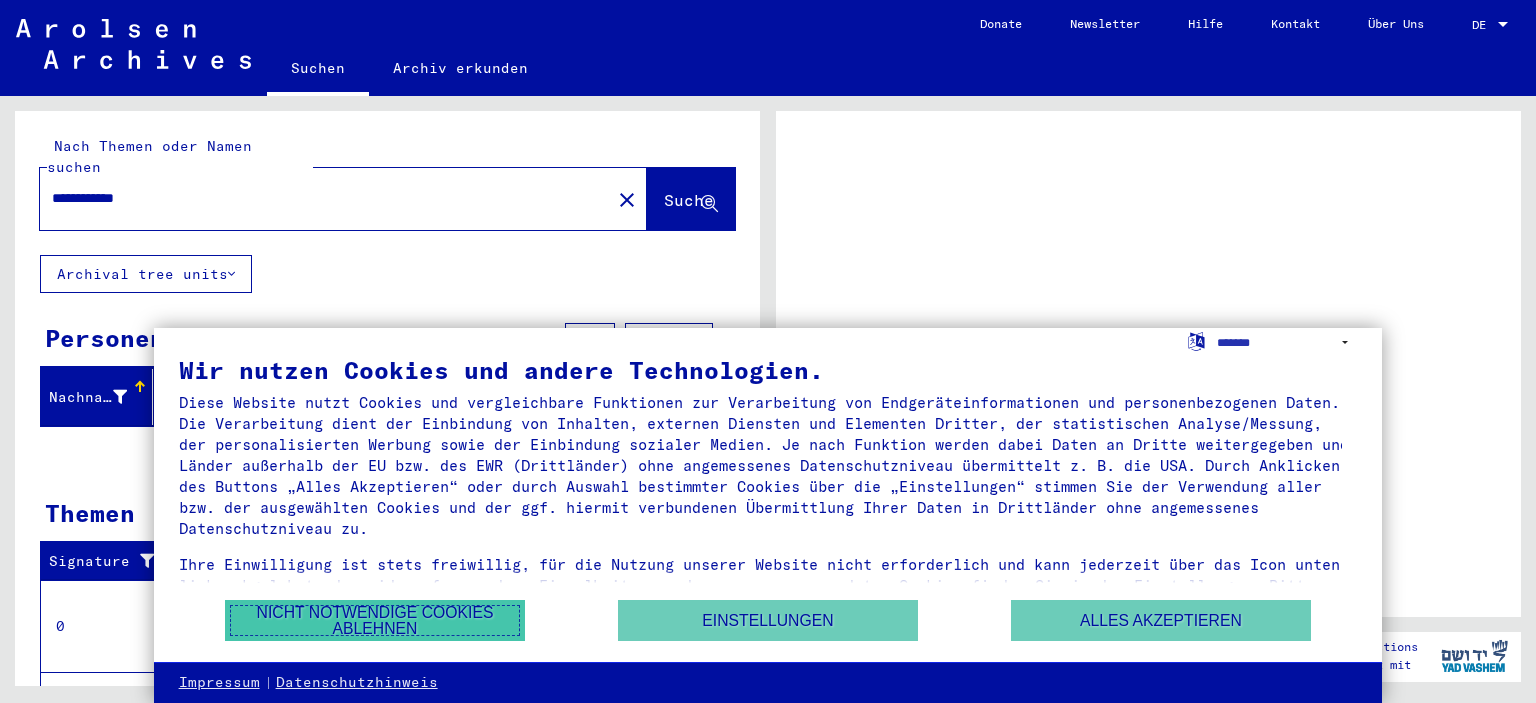 click on "Nicht notwendige Cookies ablehnen" at bounding box center [375, 620] 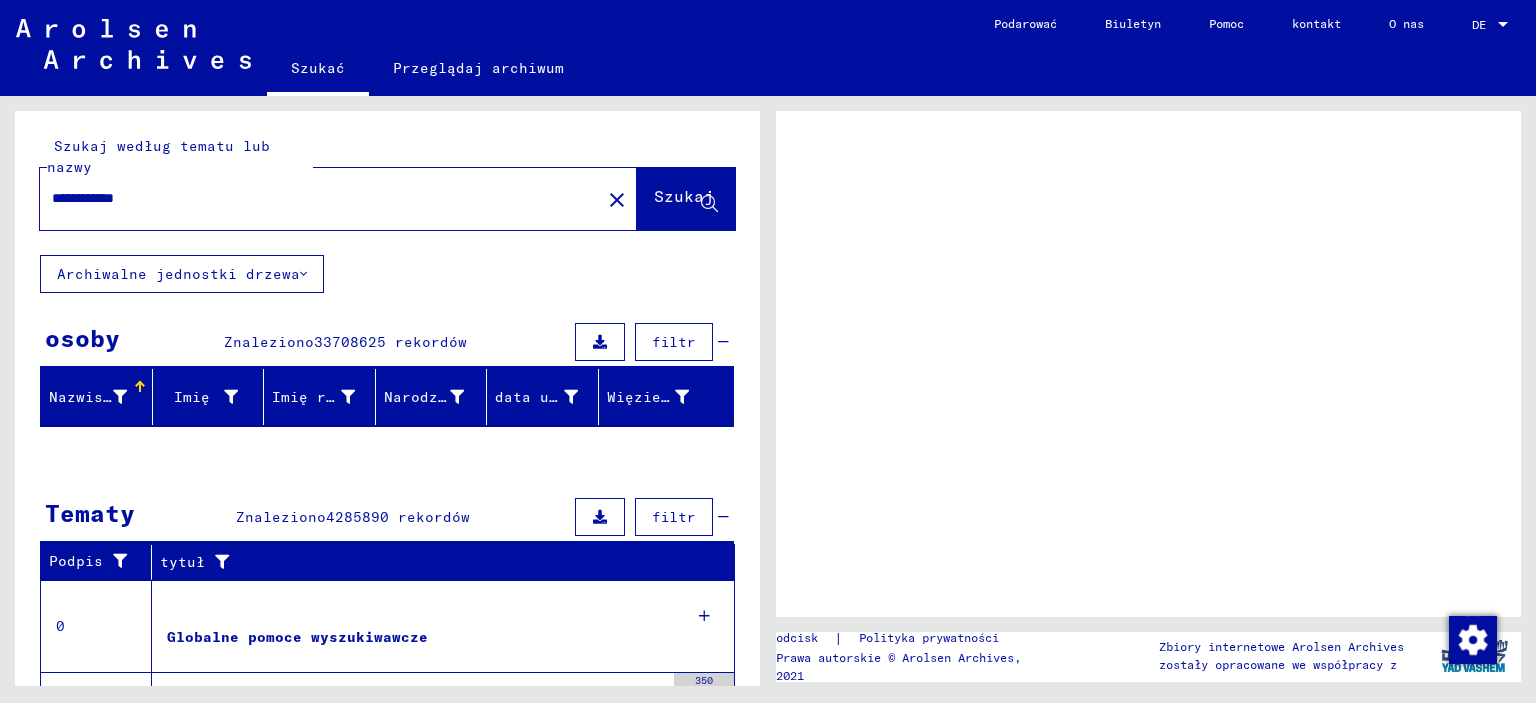 click on "Szukaj" 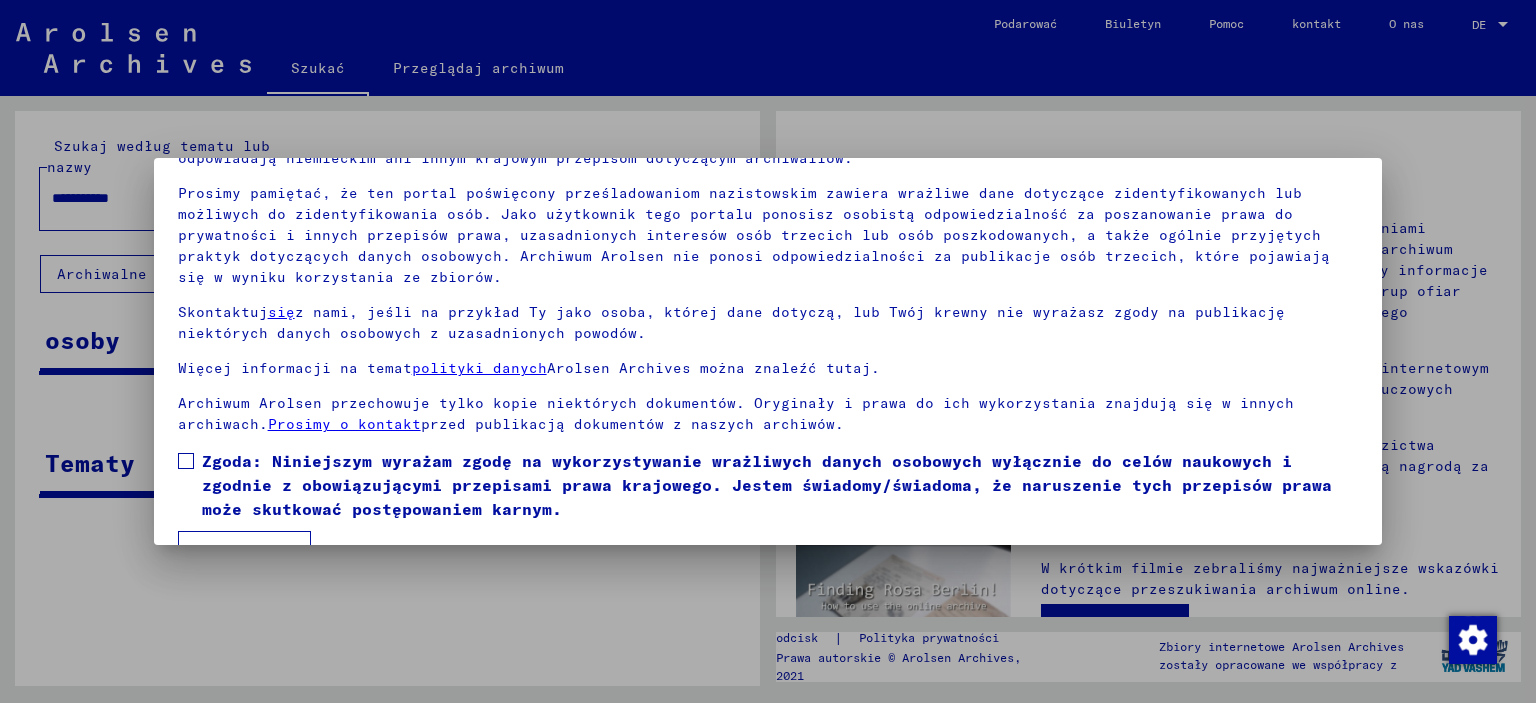 scroll, scrollTop: 168, scrollLeft: 0, axis: vertical 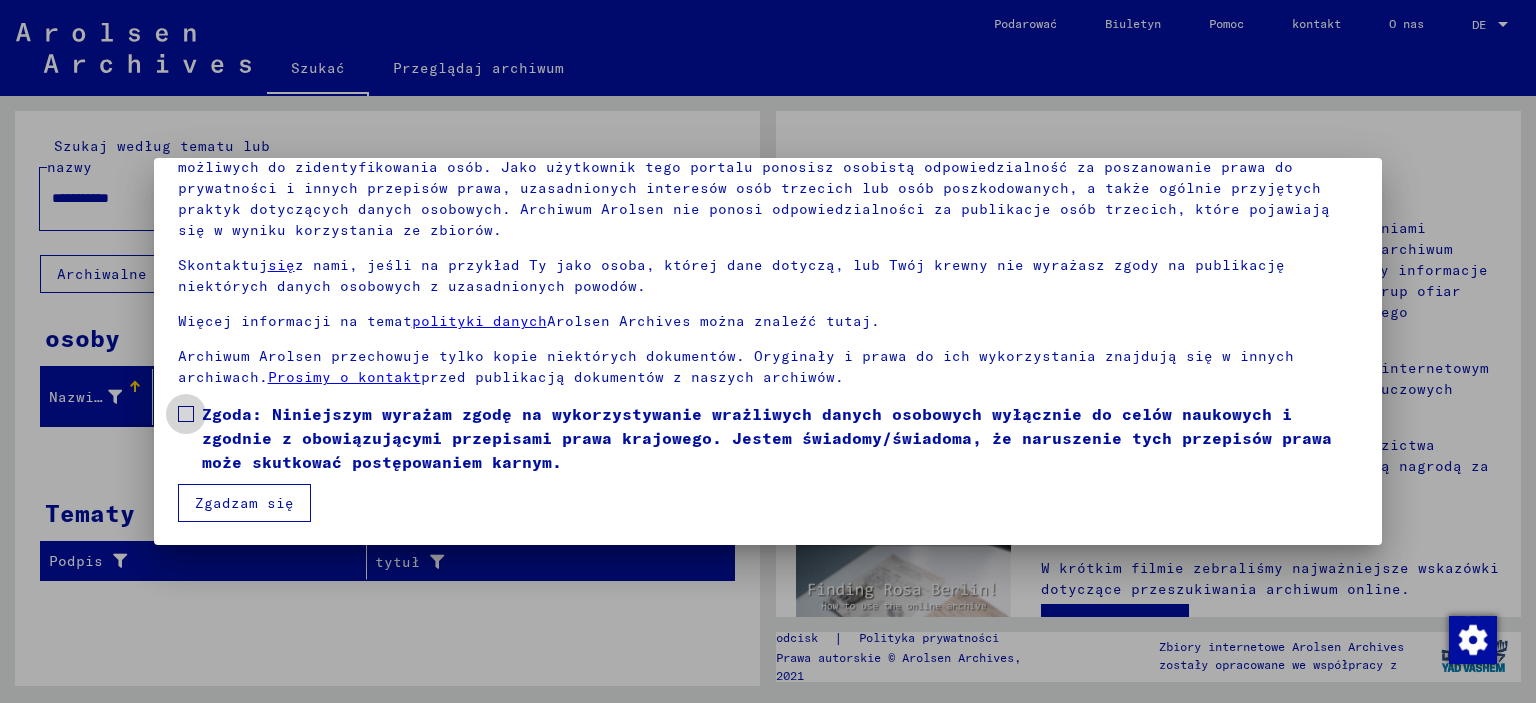 click at bounding box center (186, 414) 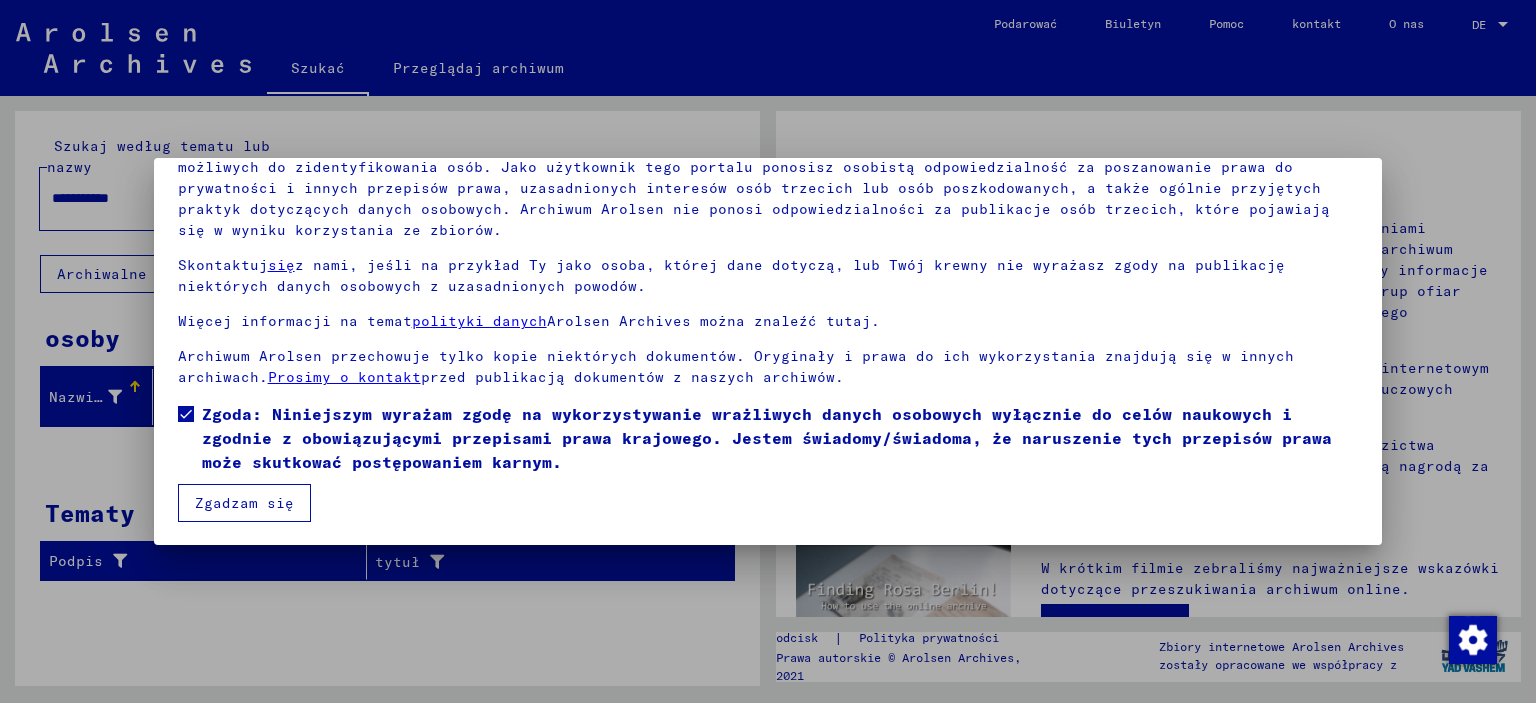 click on "Zgadzam się" at bounding box center [244, 503] 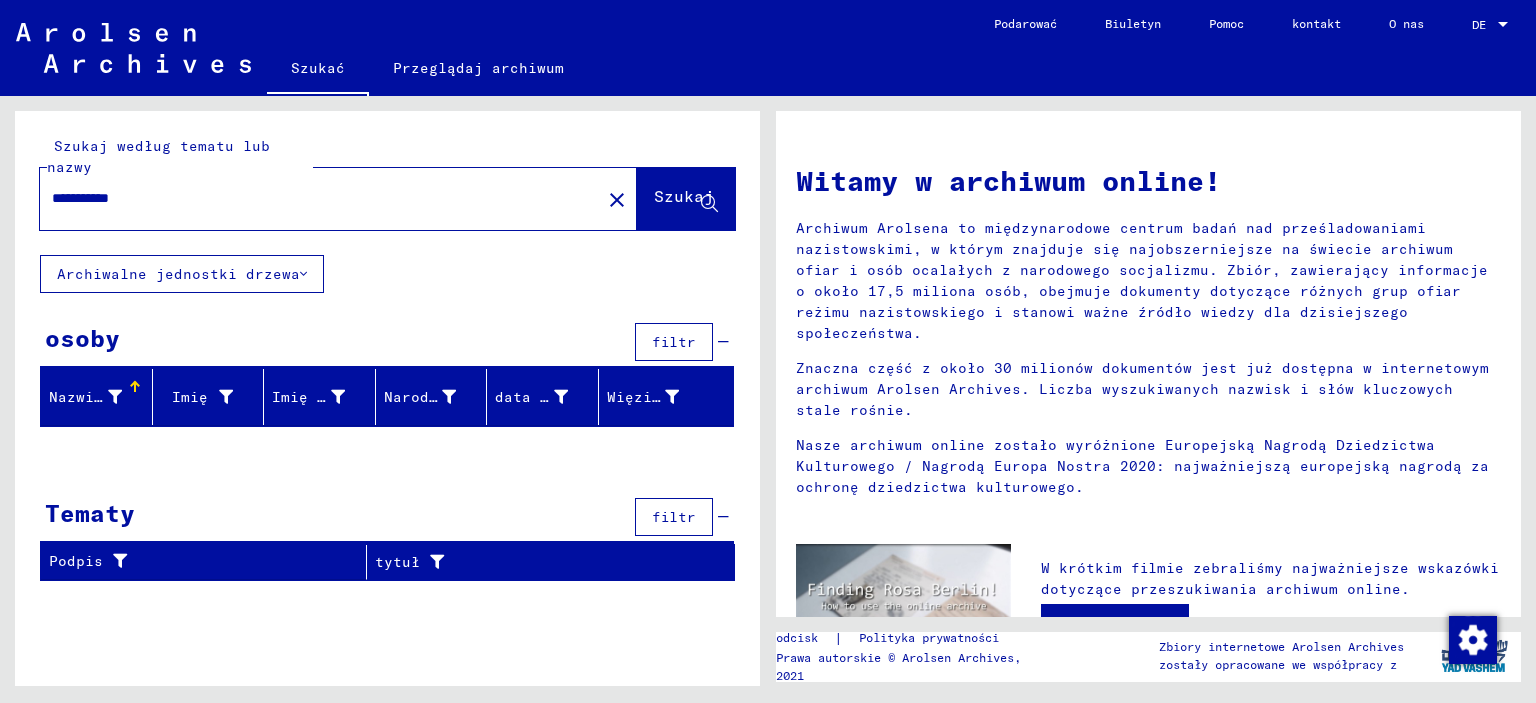 click on "Szukaj" 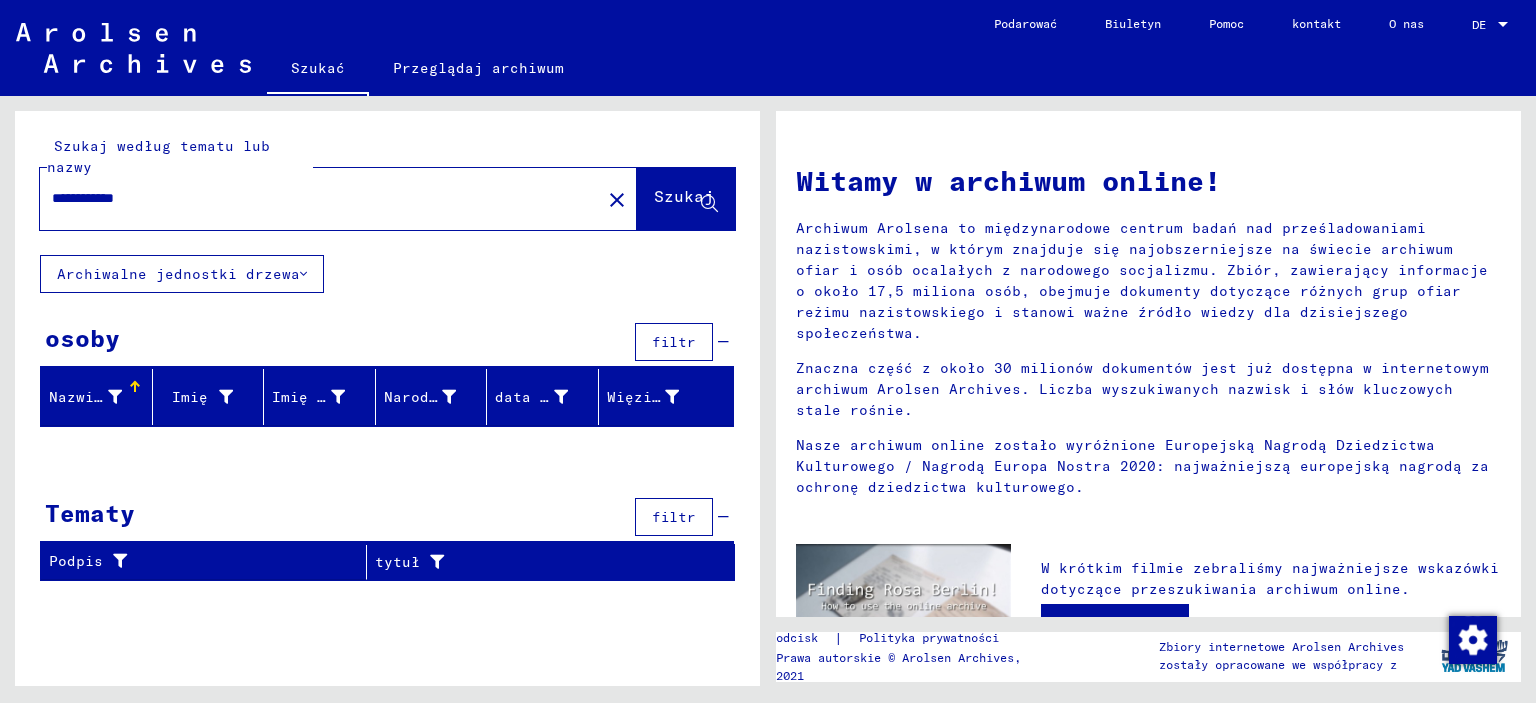 type on "**********" 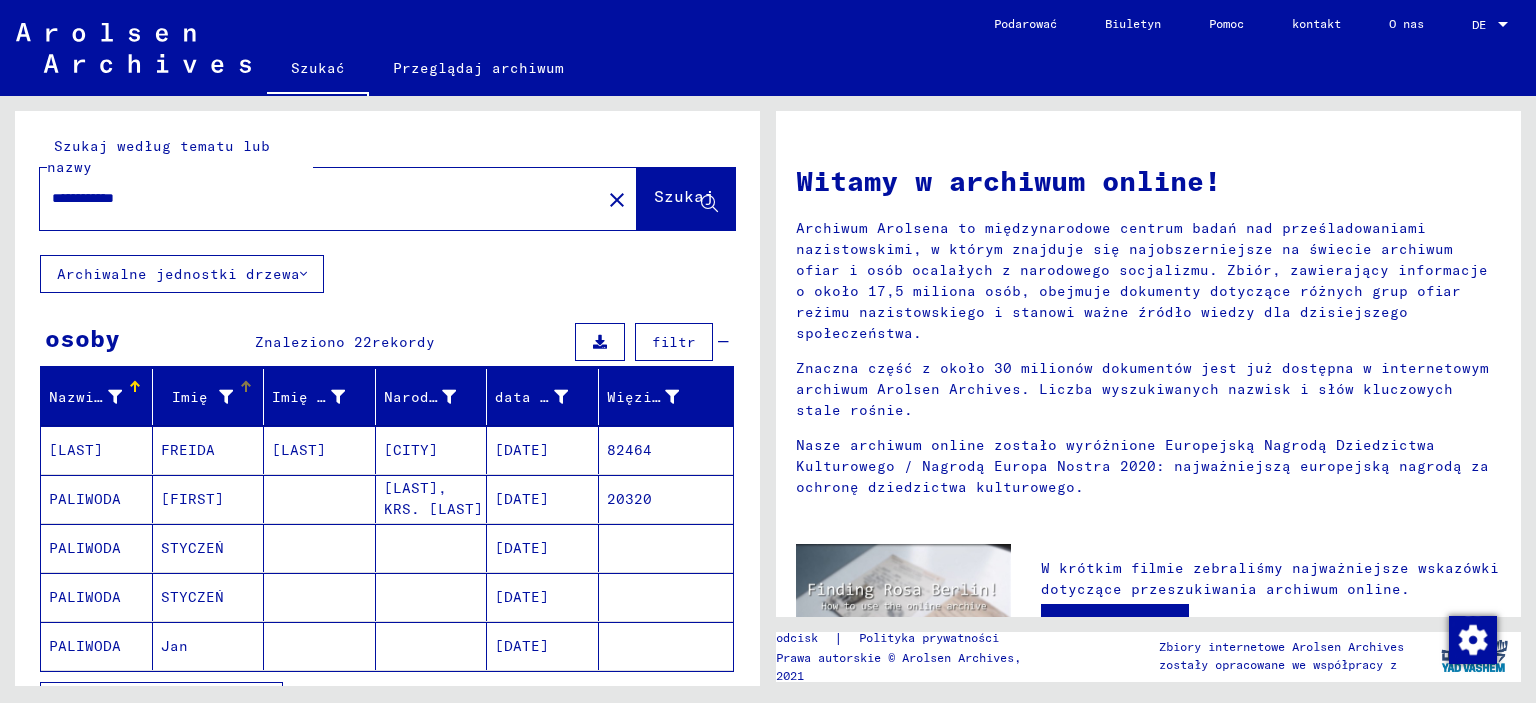 scroll, scrollTop: 200, scrollLeft: 0, axis: vertical 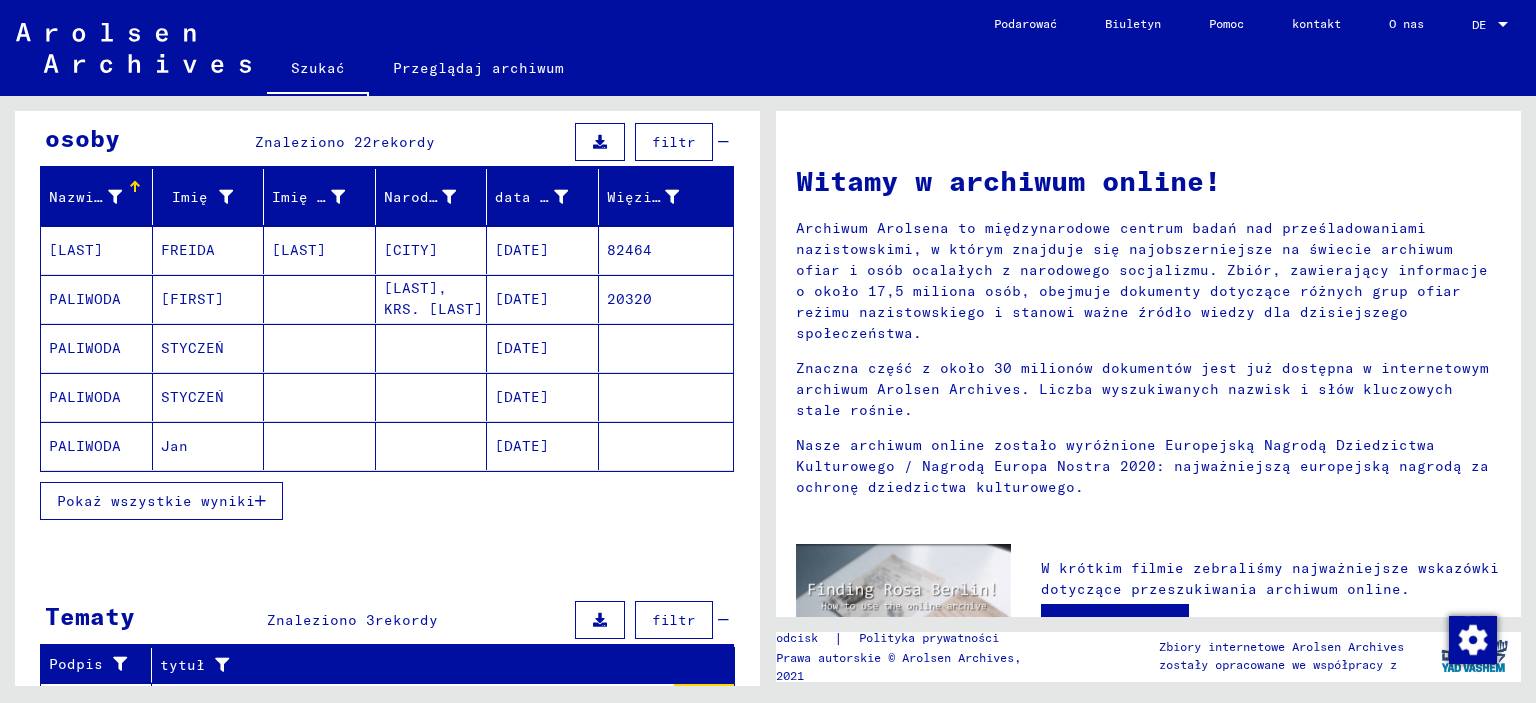 click on "Pokaż wszystkie wyniki" at bounding box center [156, 501] 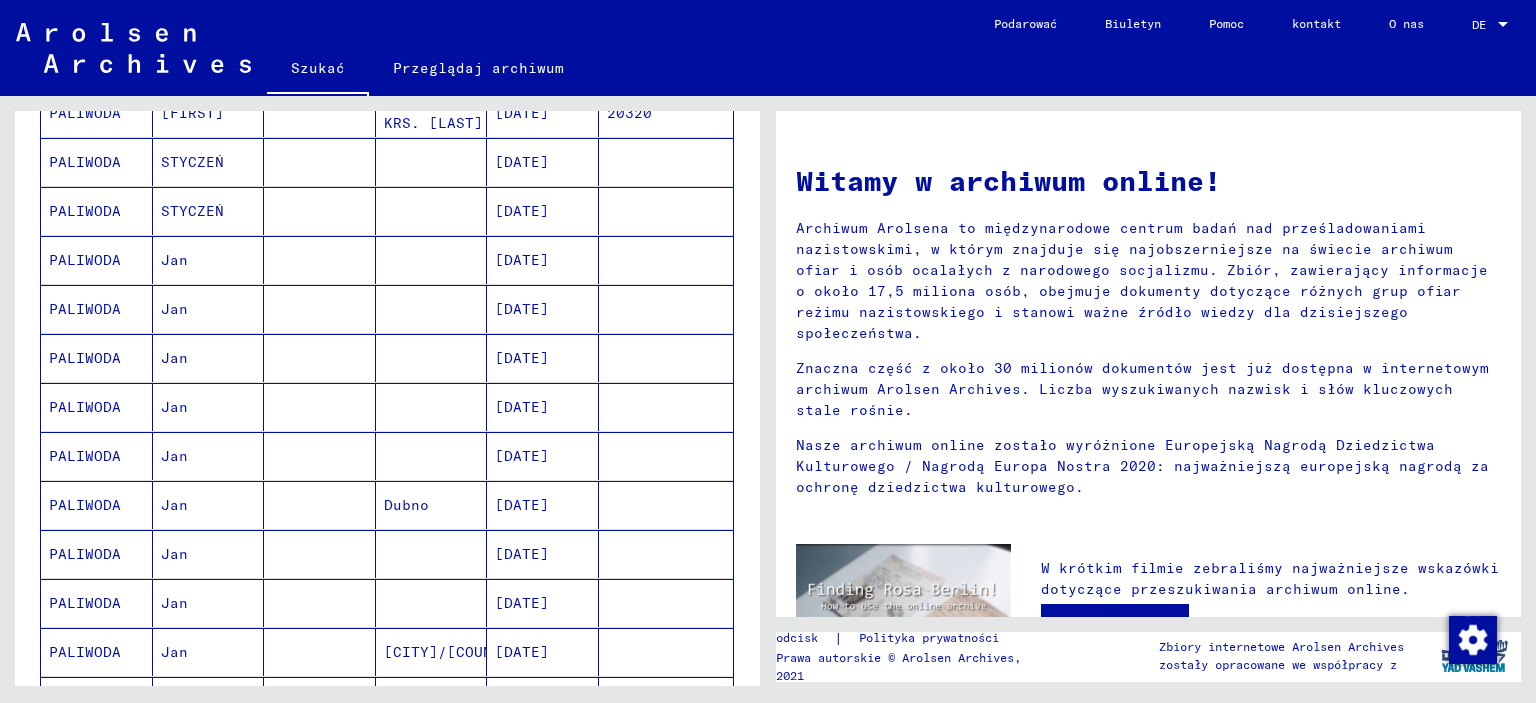 scroll, scrollTop: 400, scrollLeft: 0, axis: vertical 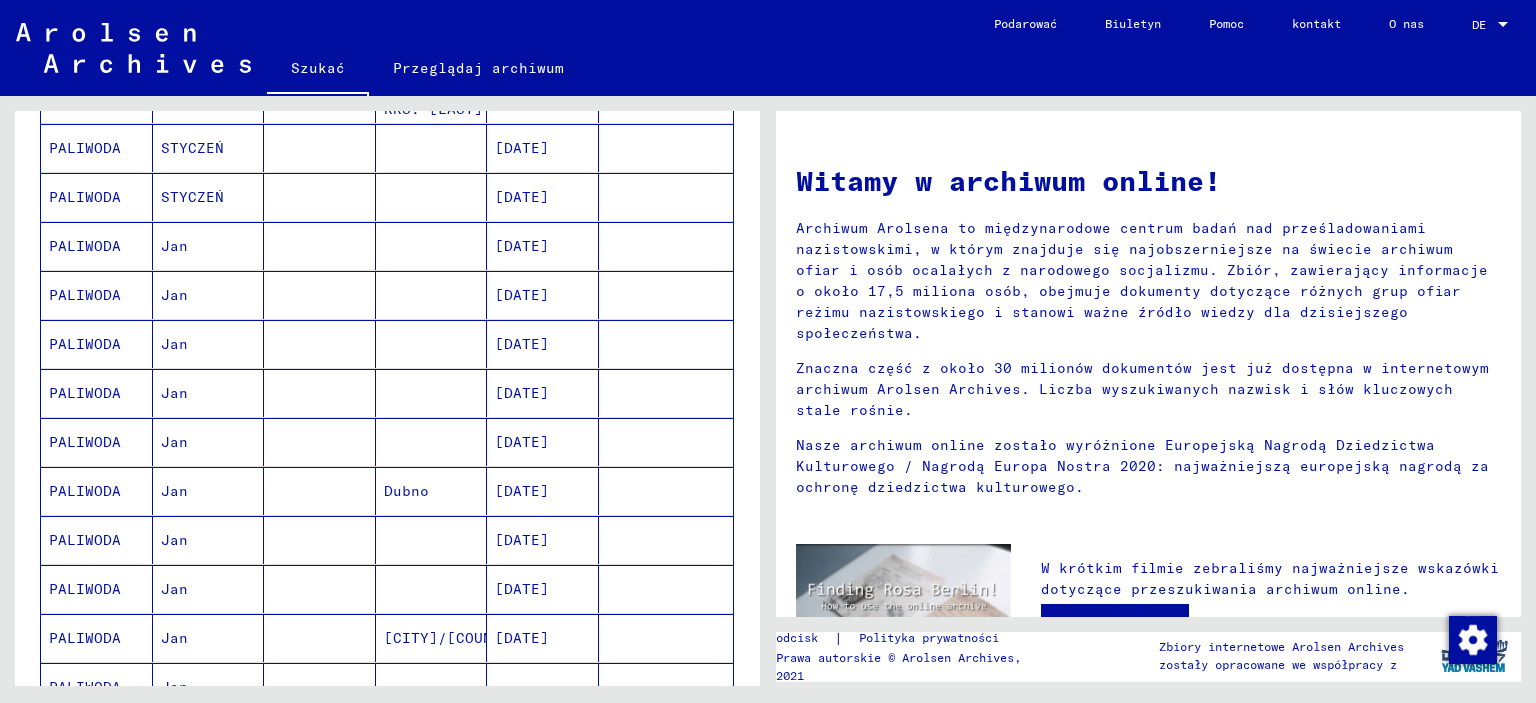 click on "[DATE]" at bounding box center (522, 344) 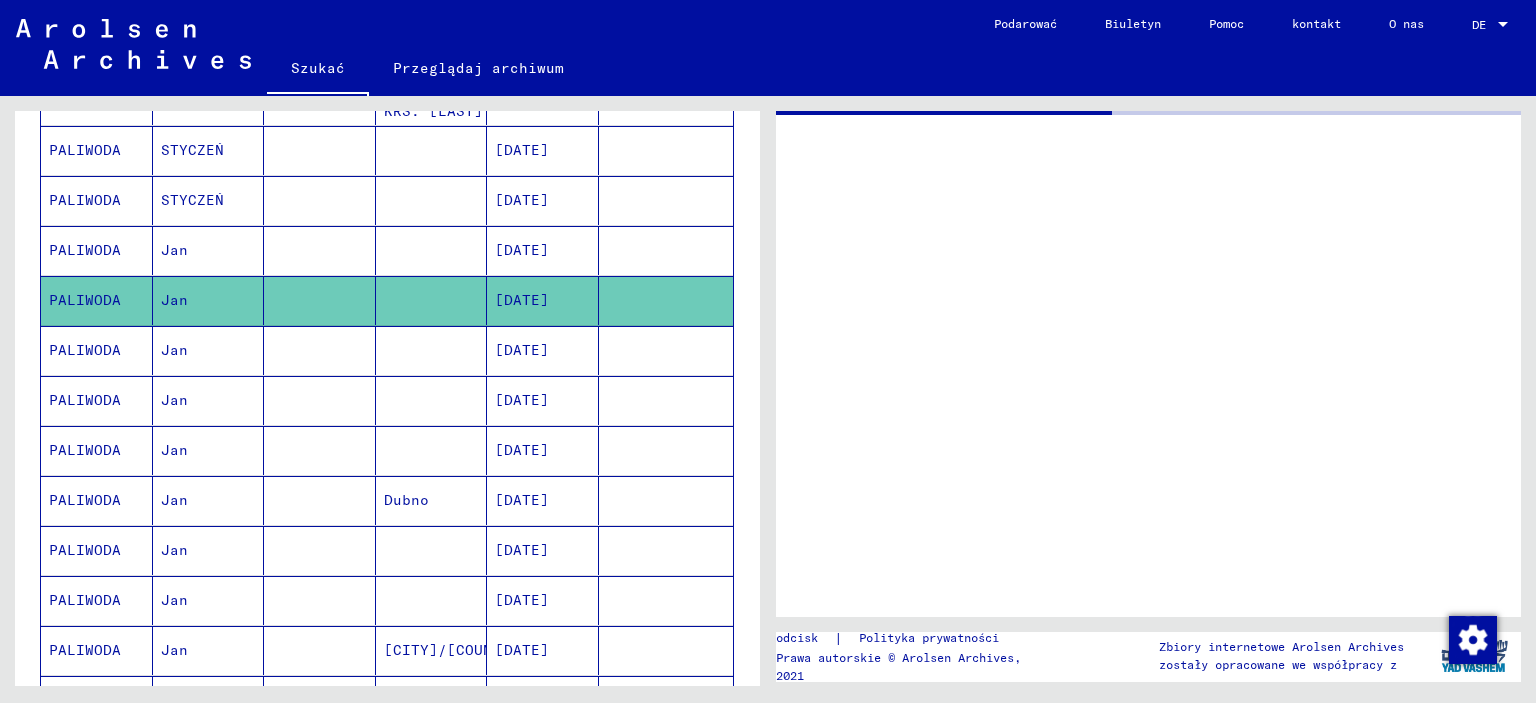scroll, scrollTop: 400, scrollLeft: 0, axis: vertical 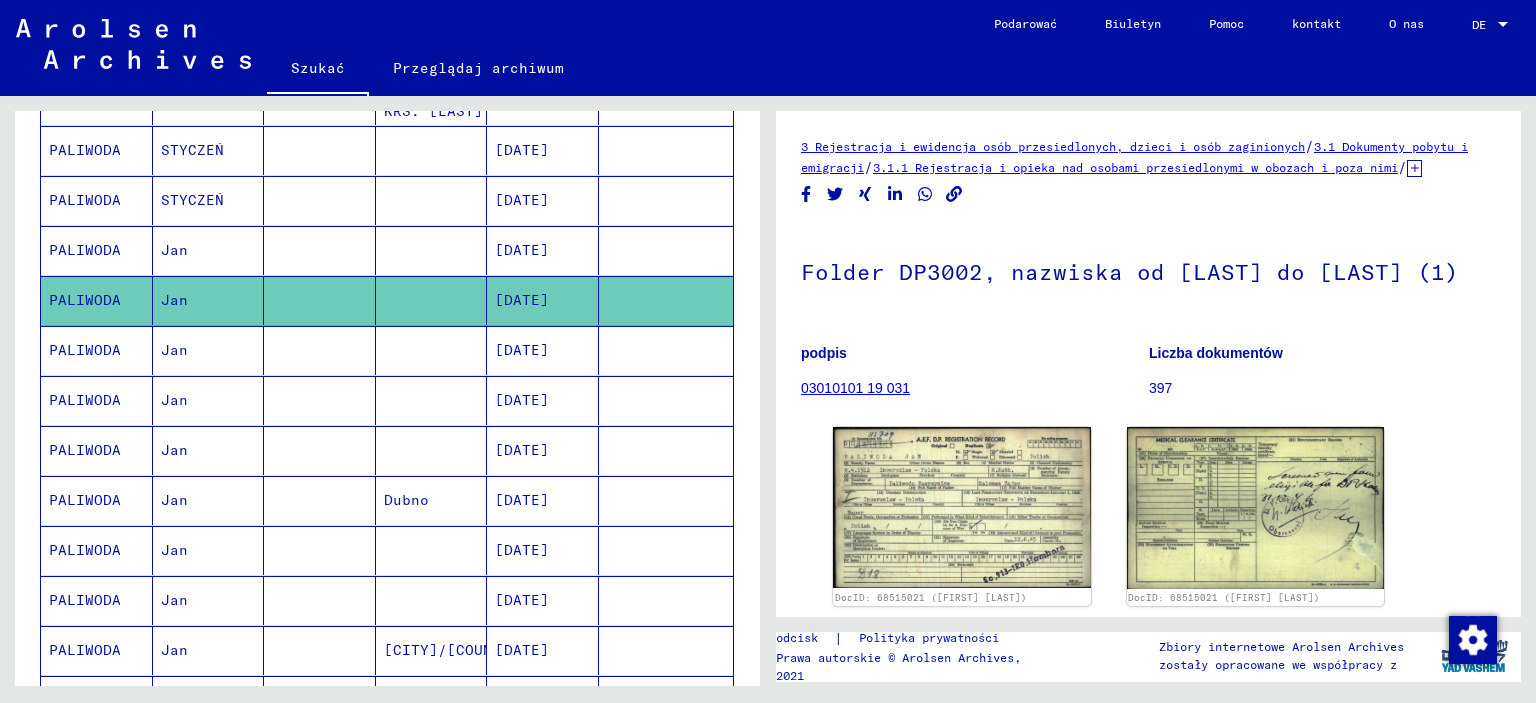 click on "3 Rejestracja i ewidencja osób przesiedlonych, dzieci i osób zaginionych  /  3.1 Dokumenty pobytu i emigracji  /  3.1.1 Rejestracja i opieka nad osobami przesiedlonymi w obozach i poza nimi  / 3.1.1.1 Indeks kart powojenny / Indeks kart powojennych (AZ) / Nazwy w sortowaniu „fonetycznym” od [LAST] / Folder DP3002, nazwiska od [LAST] do [LAST] (1) podpis 03010101 19 031 Liczba dokumentów 397 DocID: 68515021 ([FIRST] [LAST]) DocID: 68515021 ([FIRST] [LAST]) Zobacz komentarze utworzone przed styczniem 2022 r." 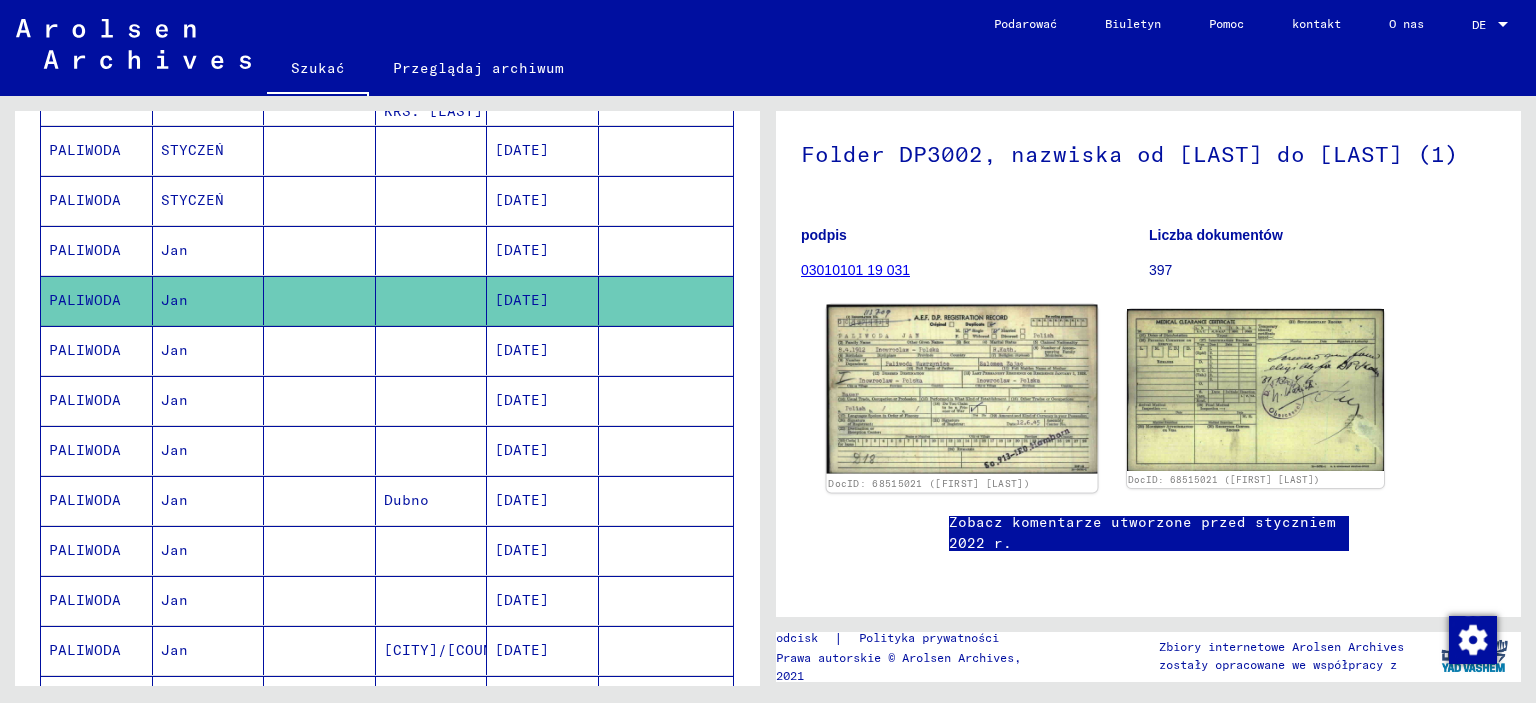 click 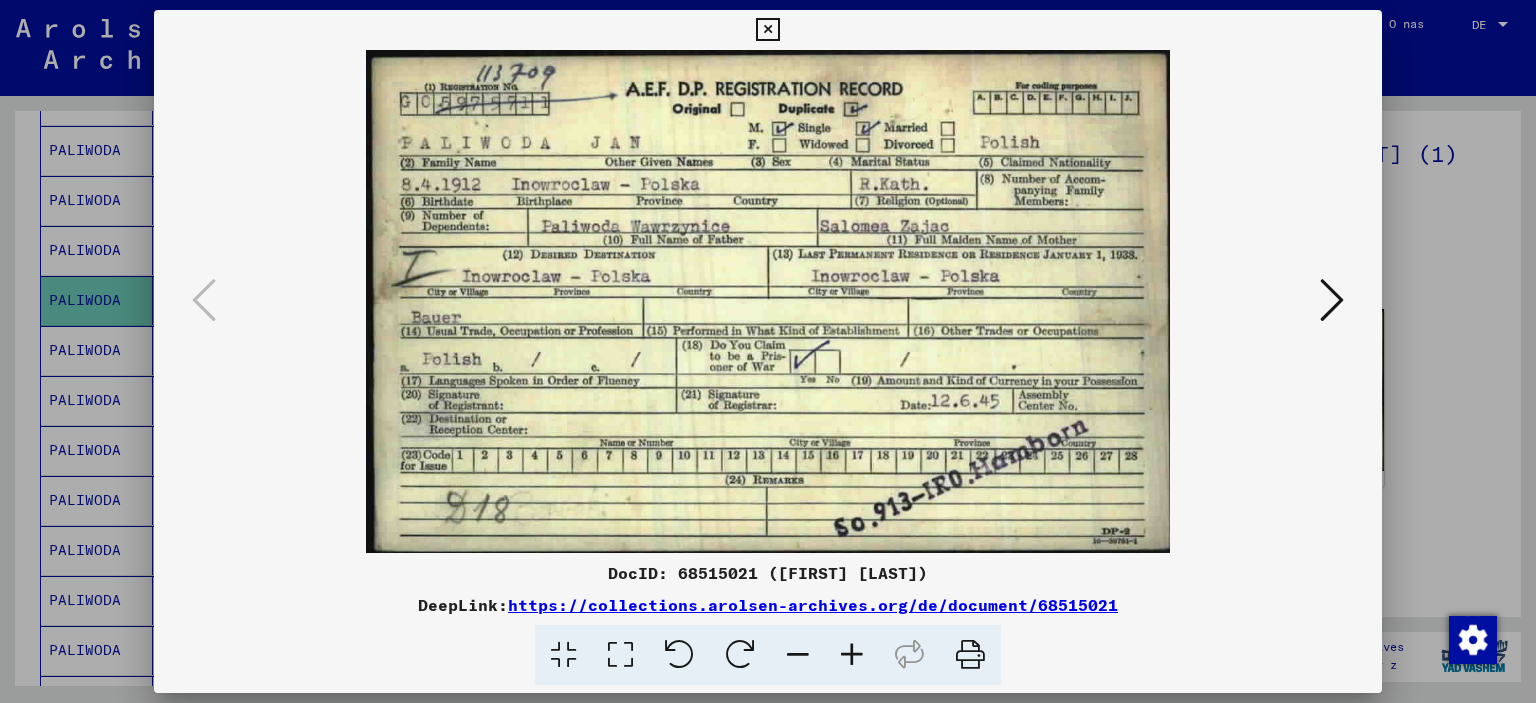 scroll, scrollTop: 0, scrollLeft: 0, axis: both 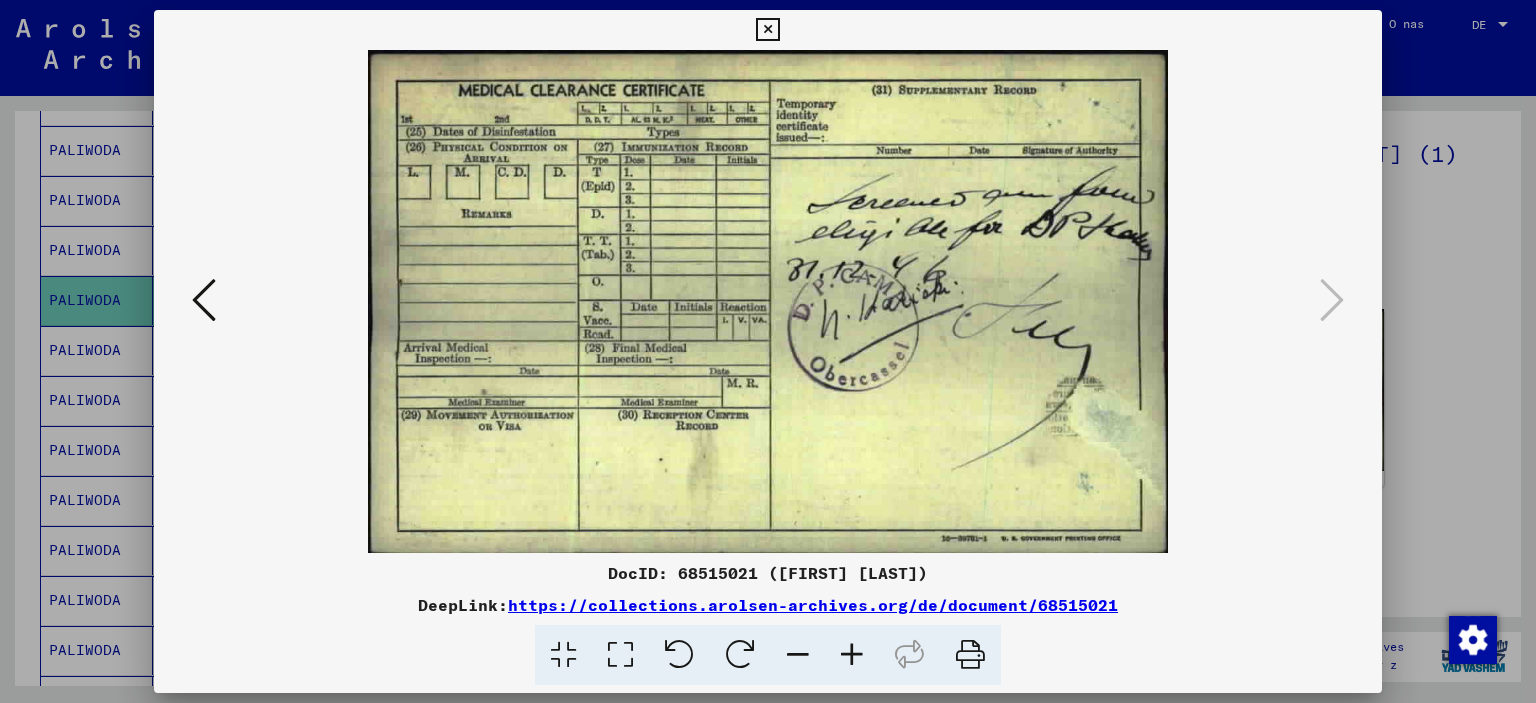 click at bounding box center [767, 30] 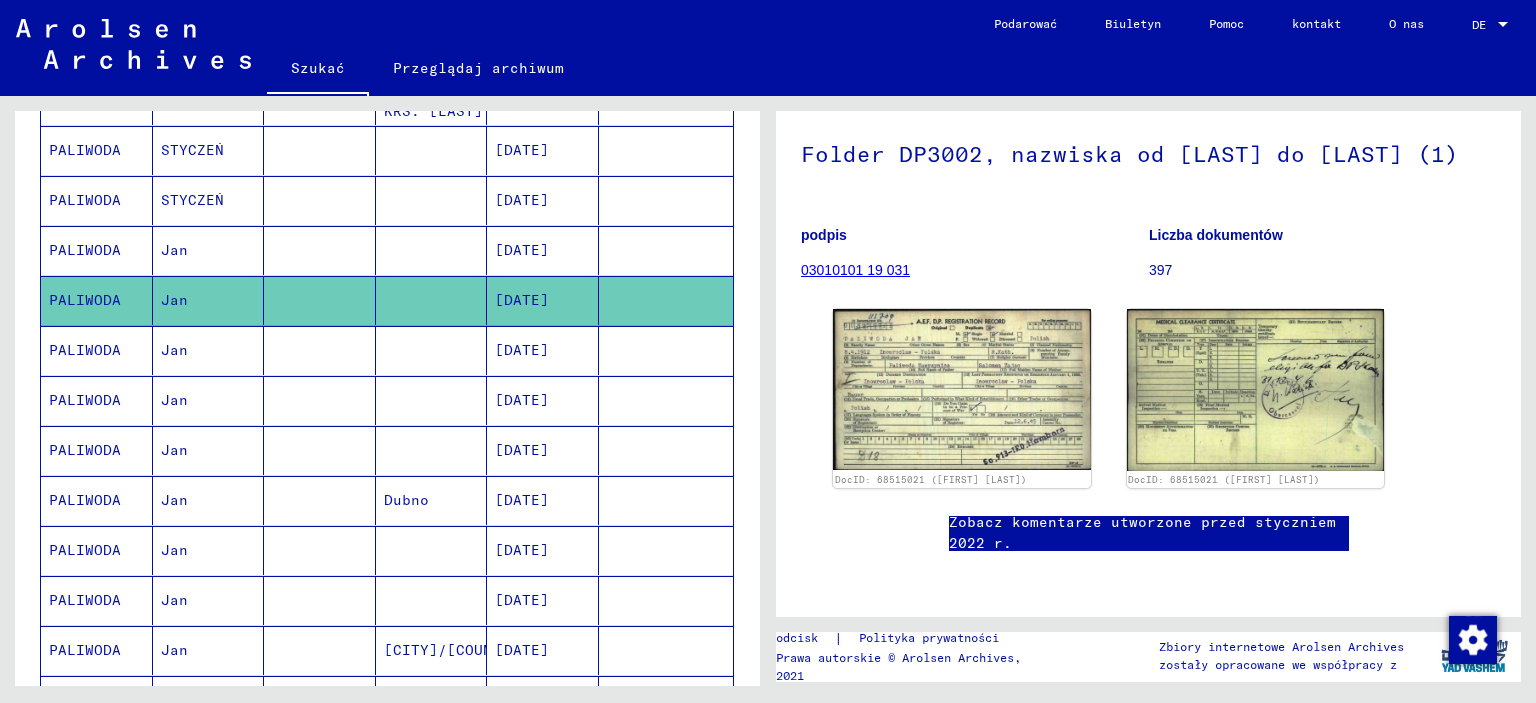 click on "[DATE]" at bounding box center [522, 400] 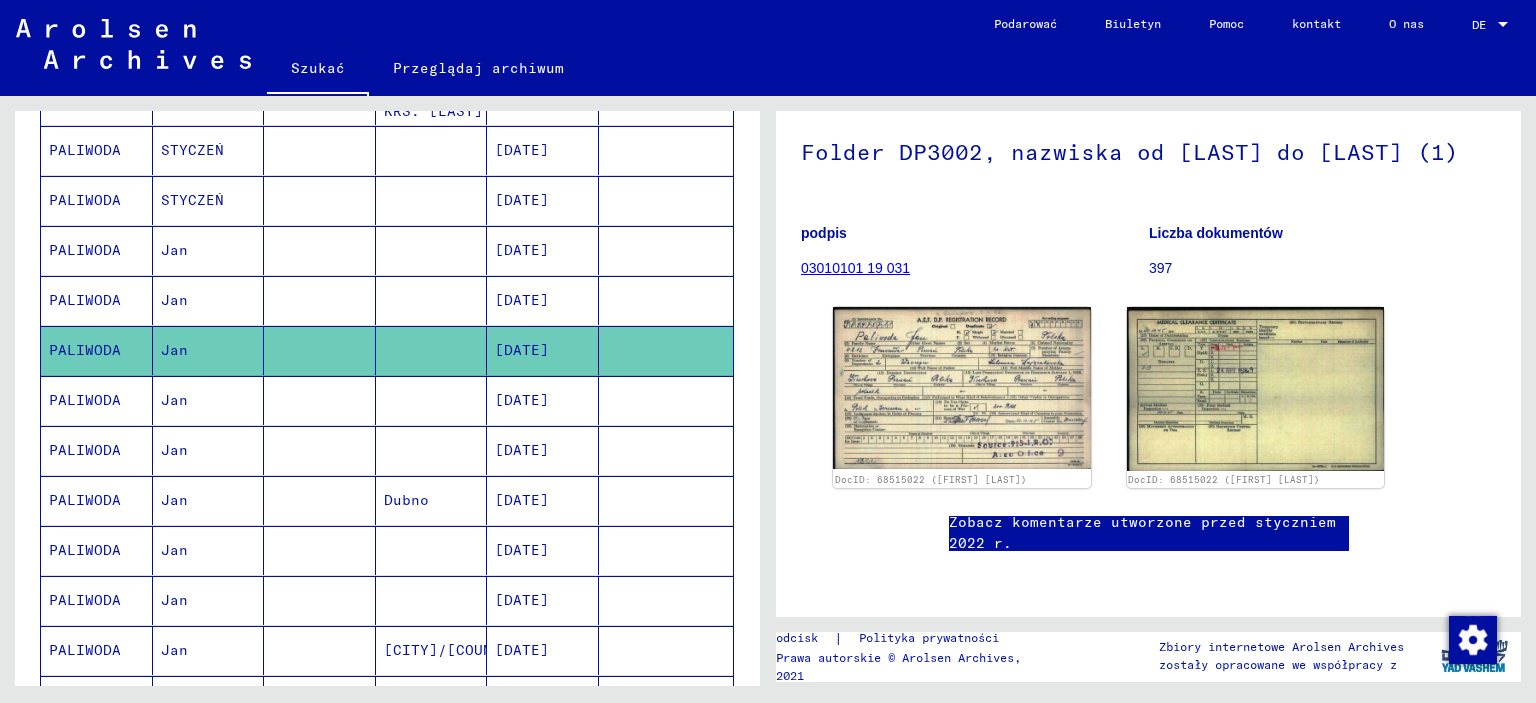 scroll, scrollTop: 200, scrollLeft: 0, axis: vertical 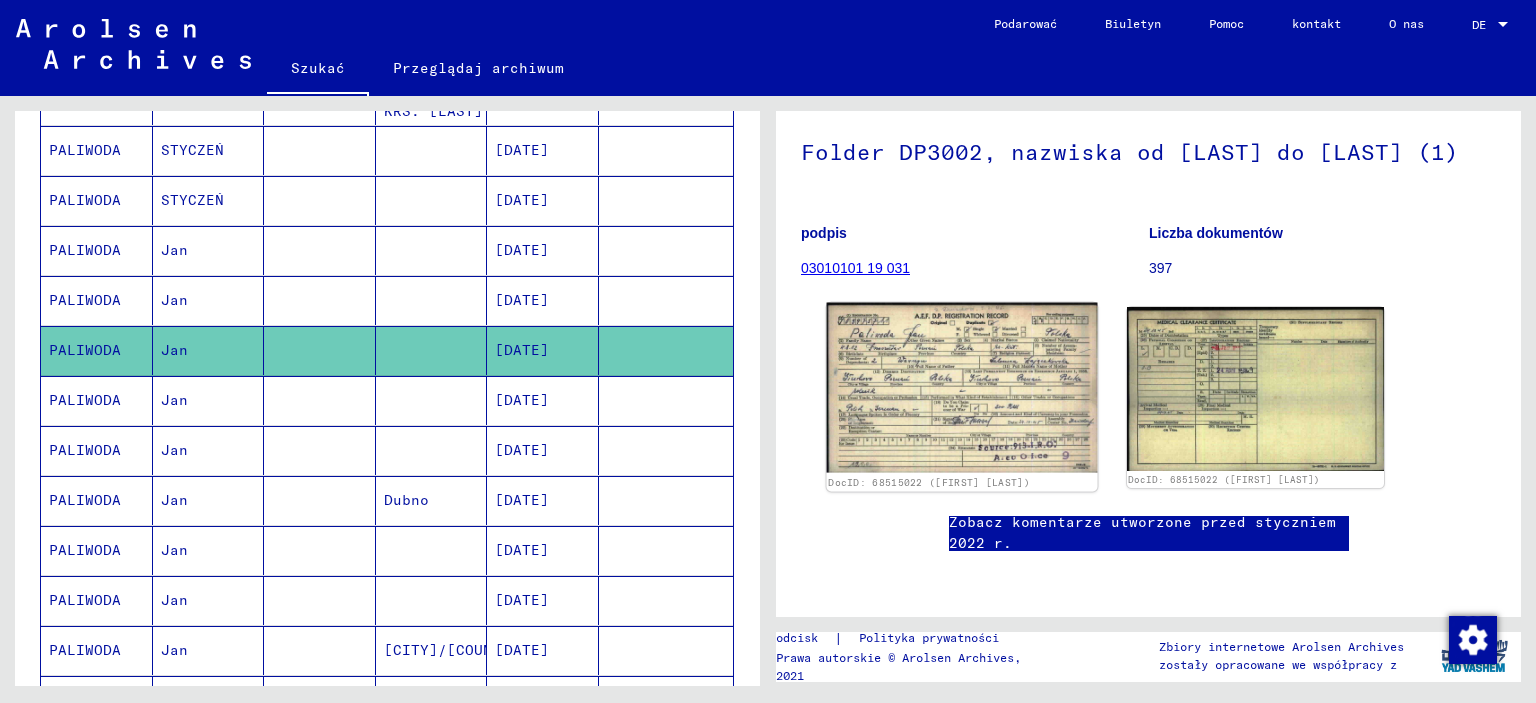 click 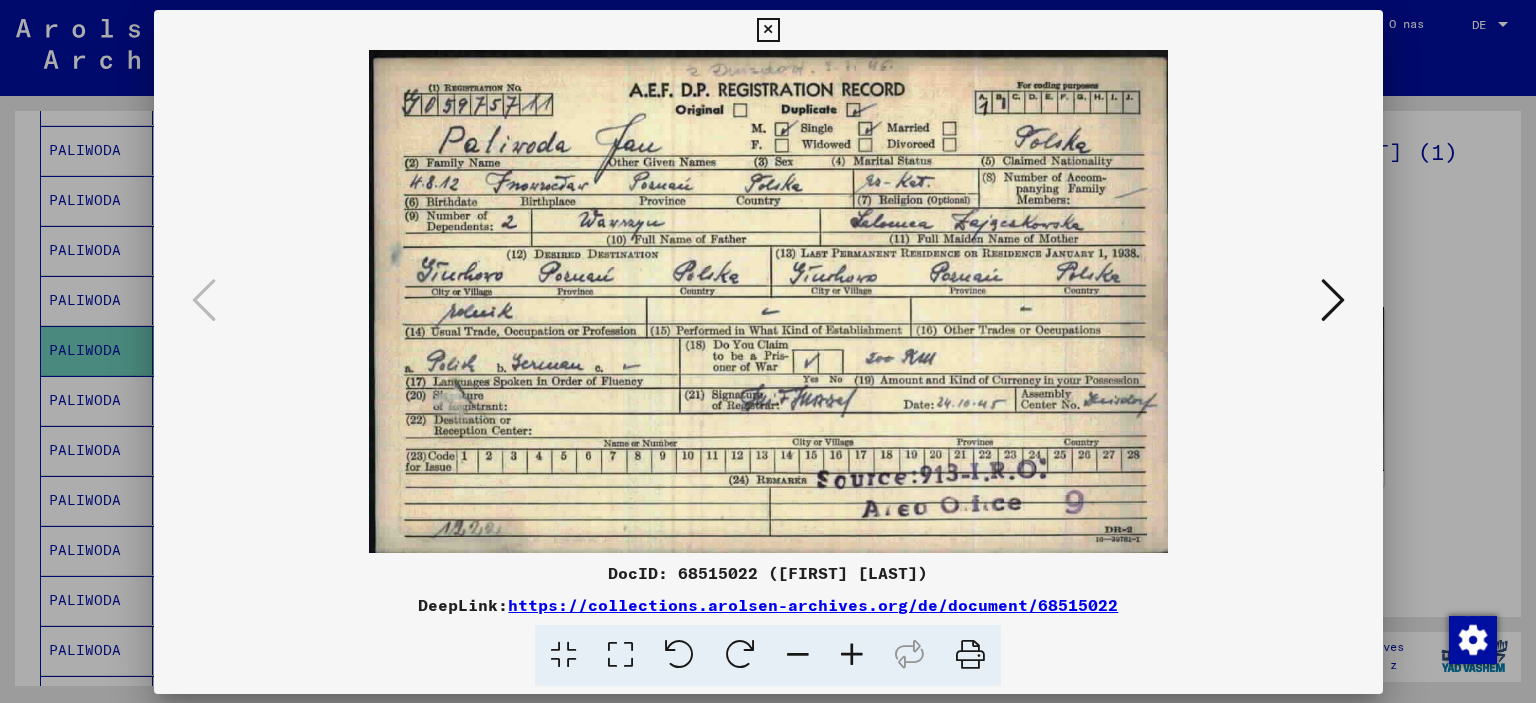 scroll, scrollTop: 0, scrollLeft: 0, axis: both 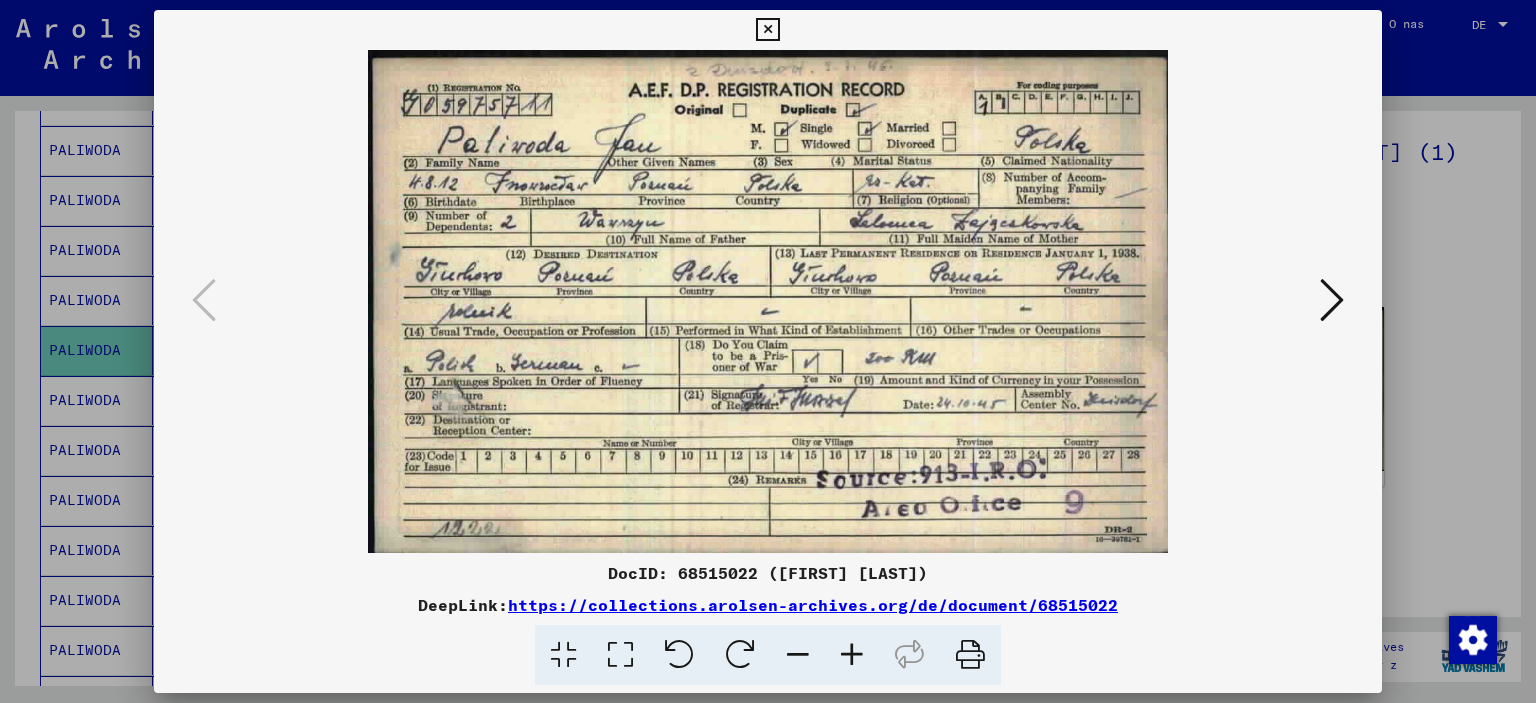 click at bounding box center [1332, 300] 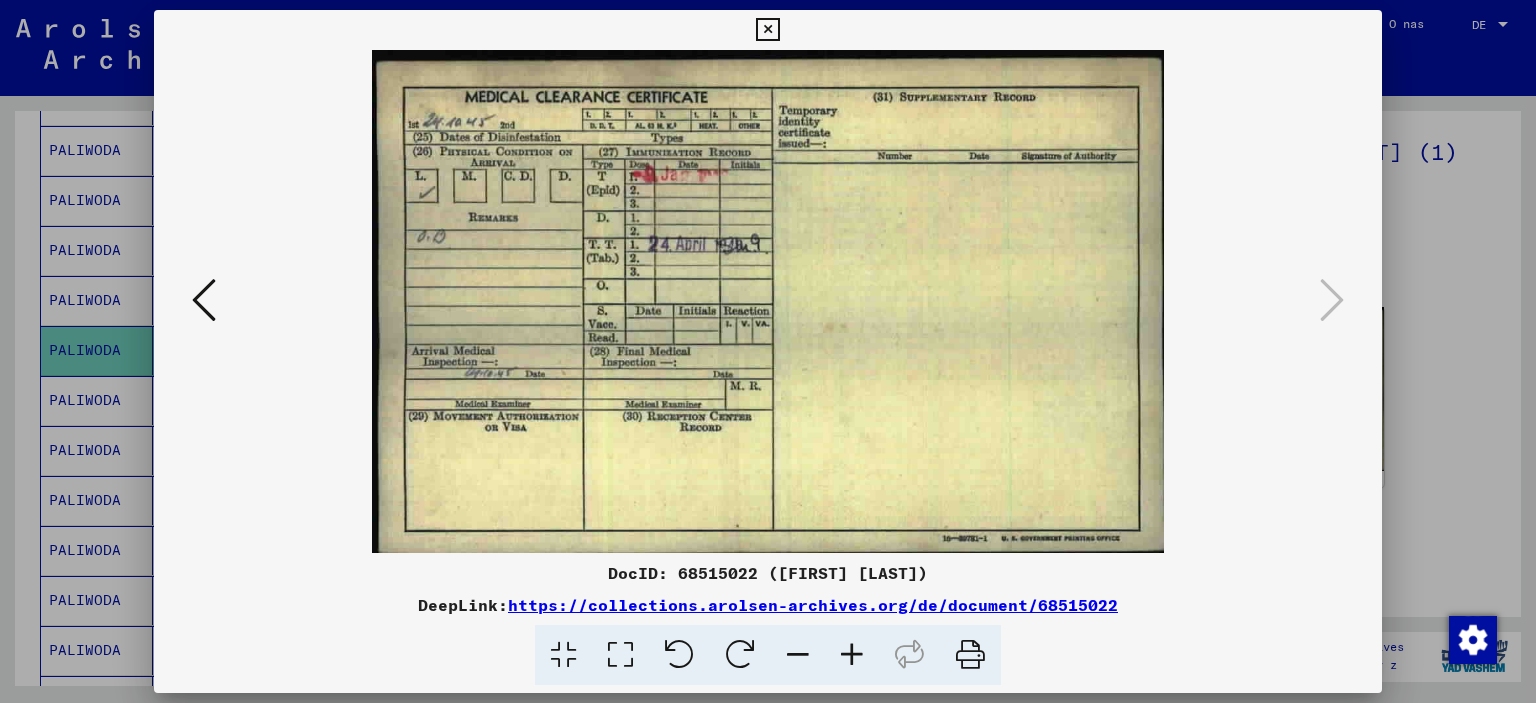 click at bounding box center [767, 30] 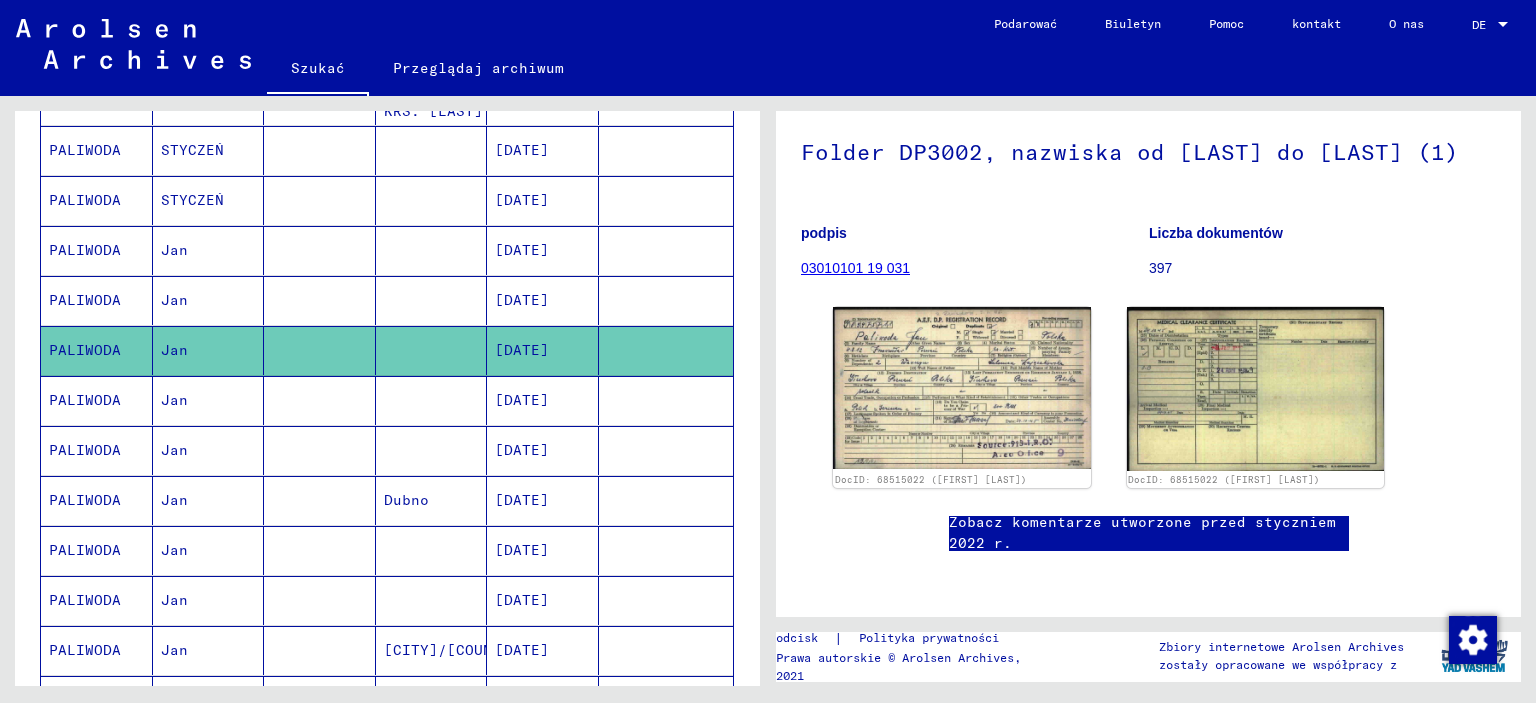 click on "[DATE]" at bounding box center (522, 450) 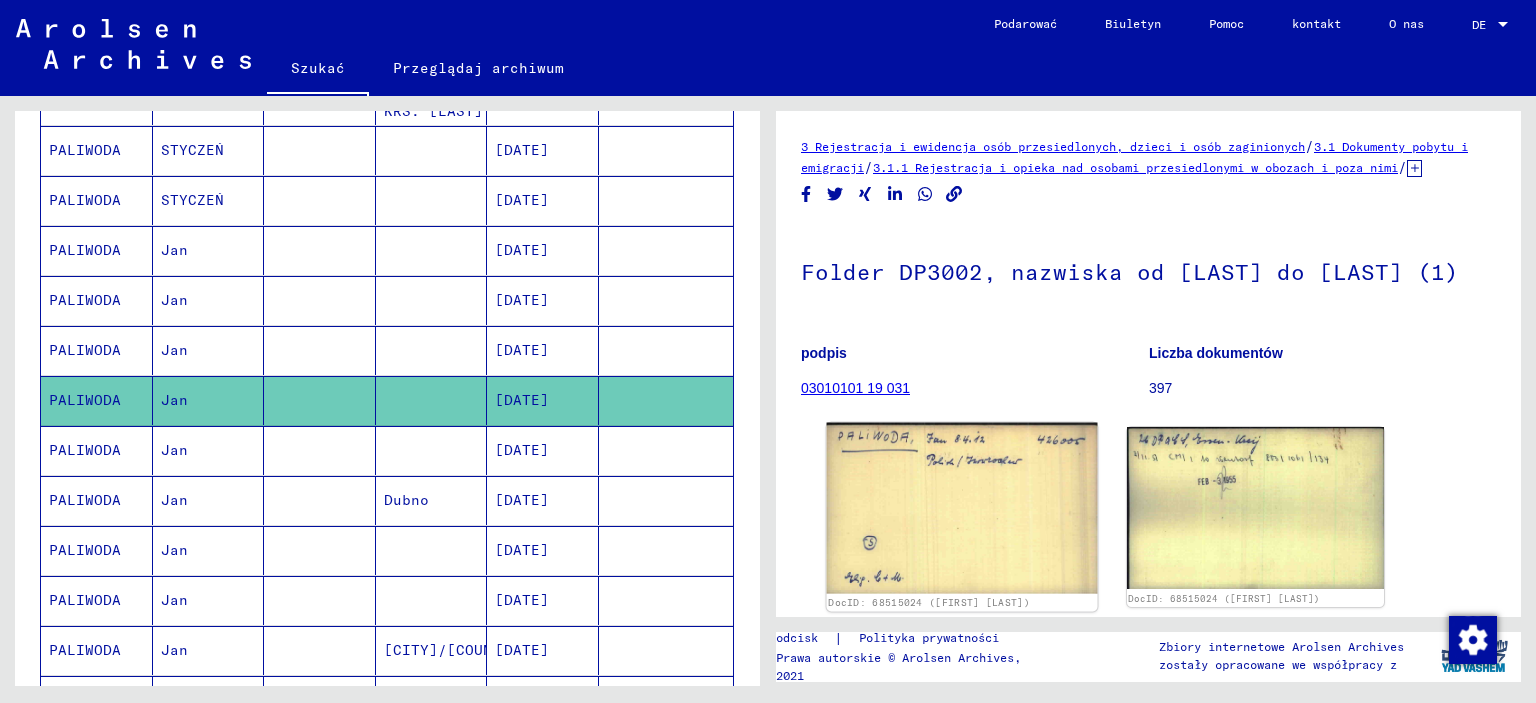 click 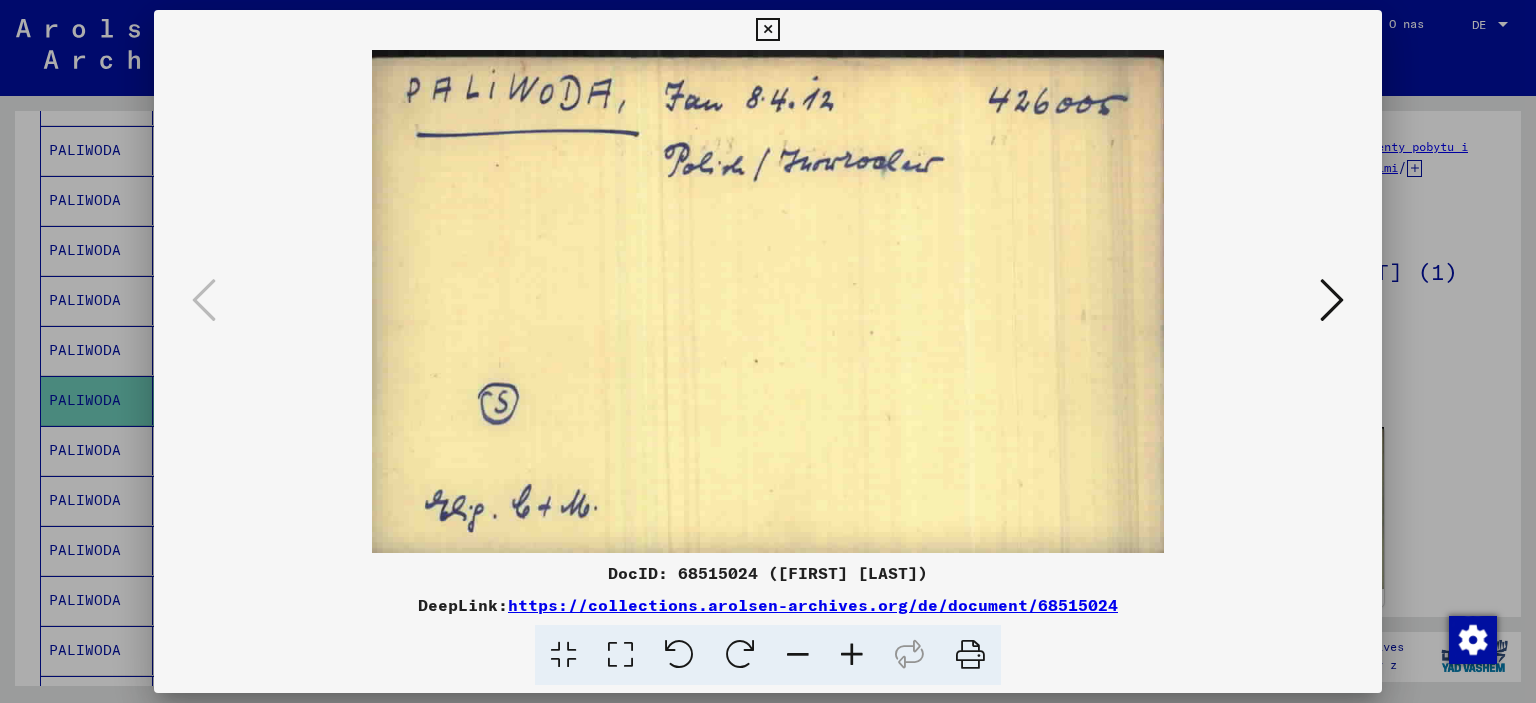 scroll, scrollTop: 0, scrollLeft: 0, axis: both 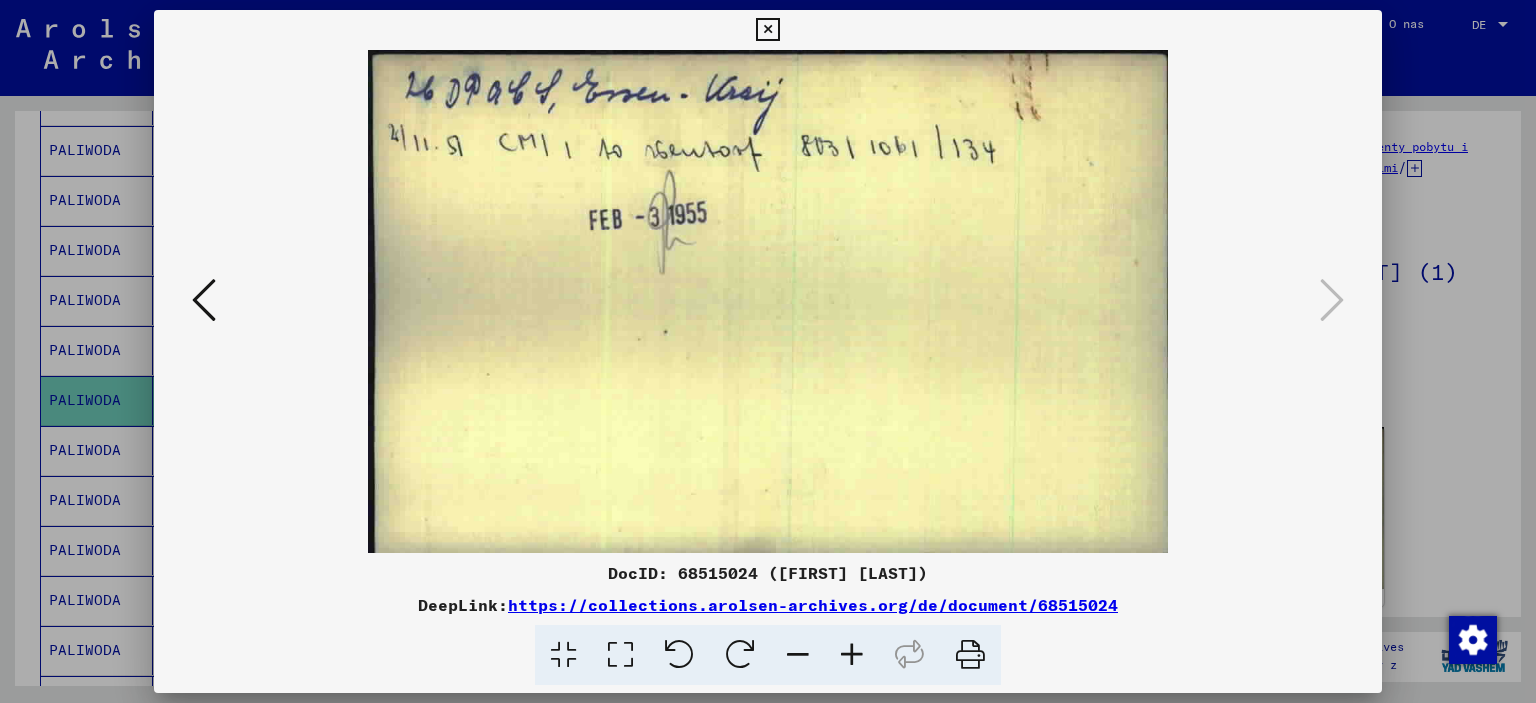 click at bounding box center (768, 351) 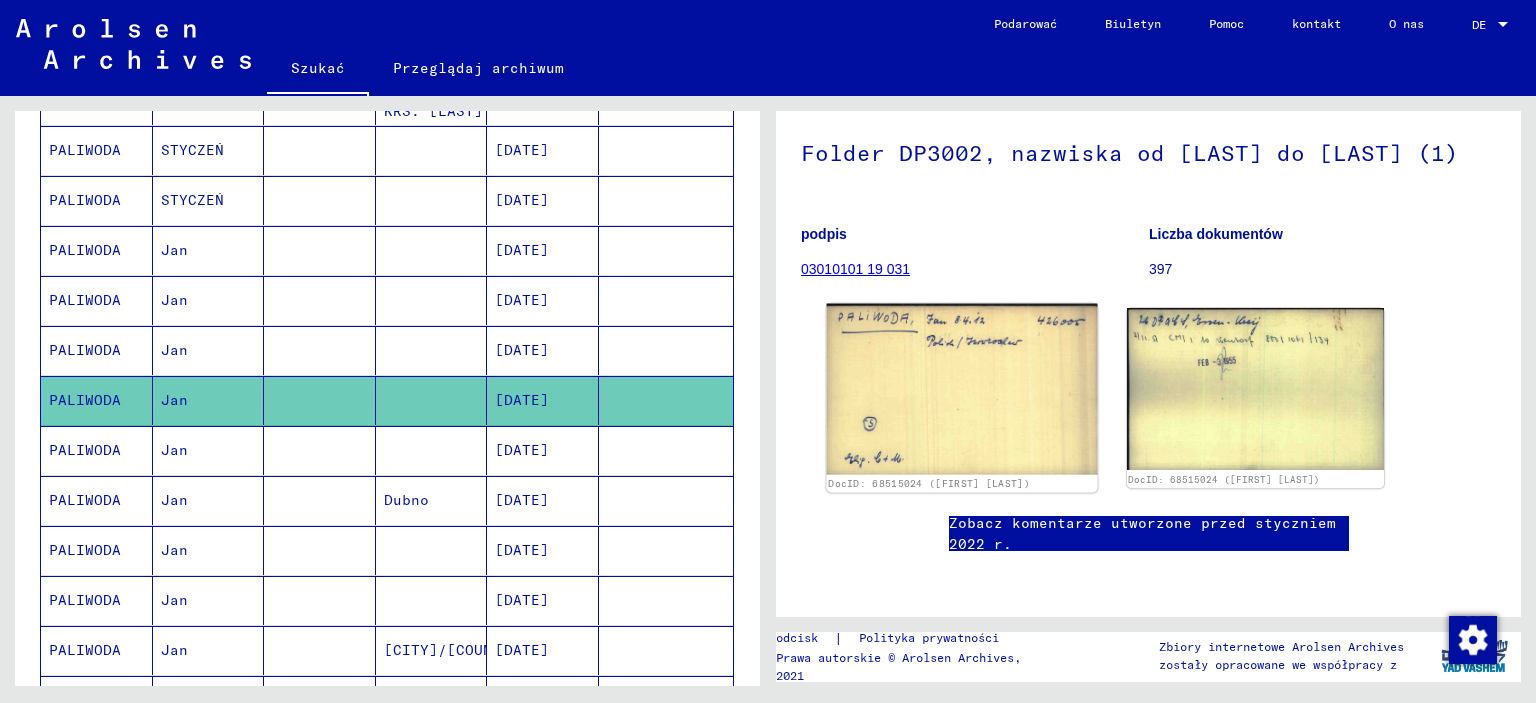 scroll, scrollTop: 200, scrollLeft: 0, axis: vertical 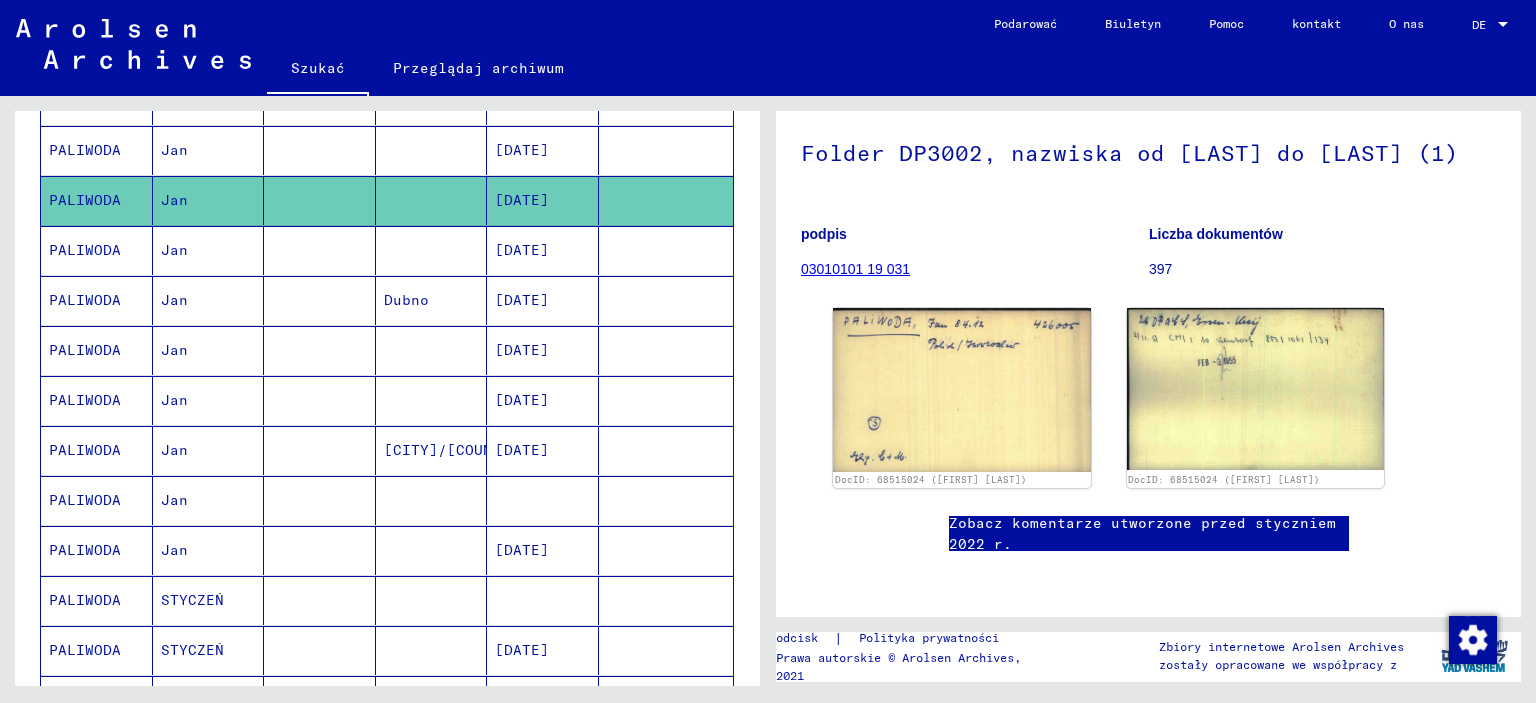 click on "[DATE]" 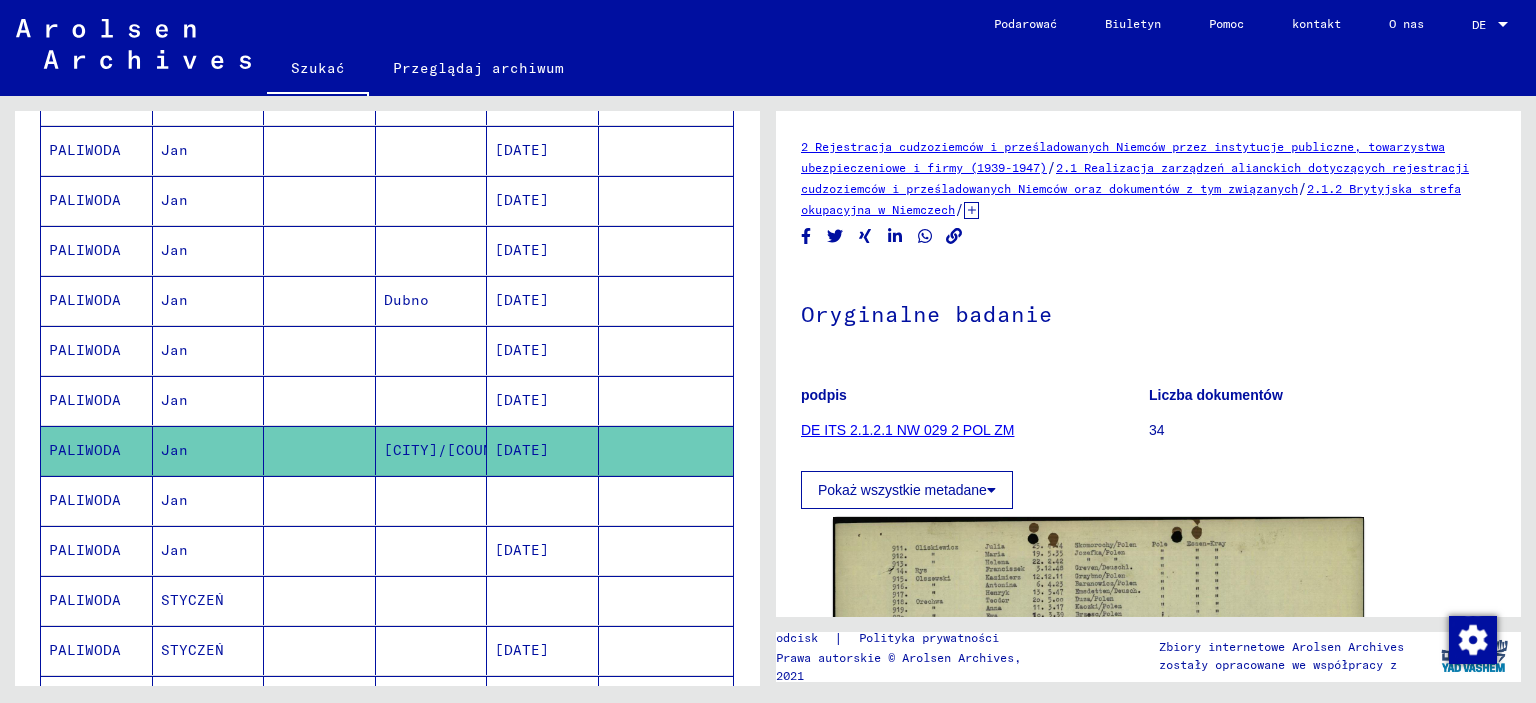 scroll, scrollTop: 200, scrollLeft: 0, axis: vertical 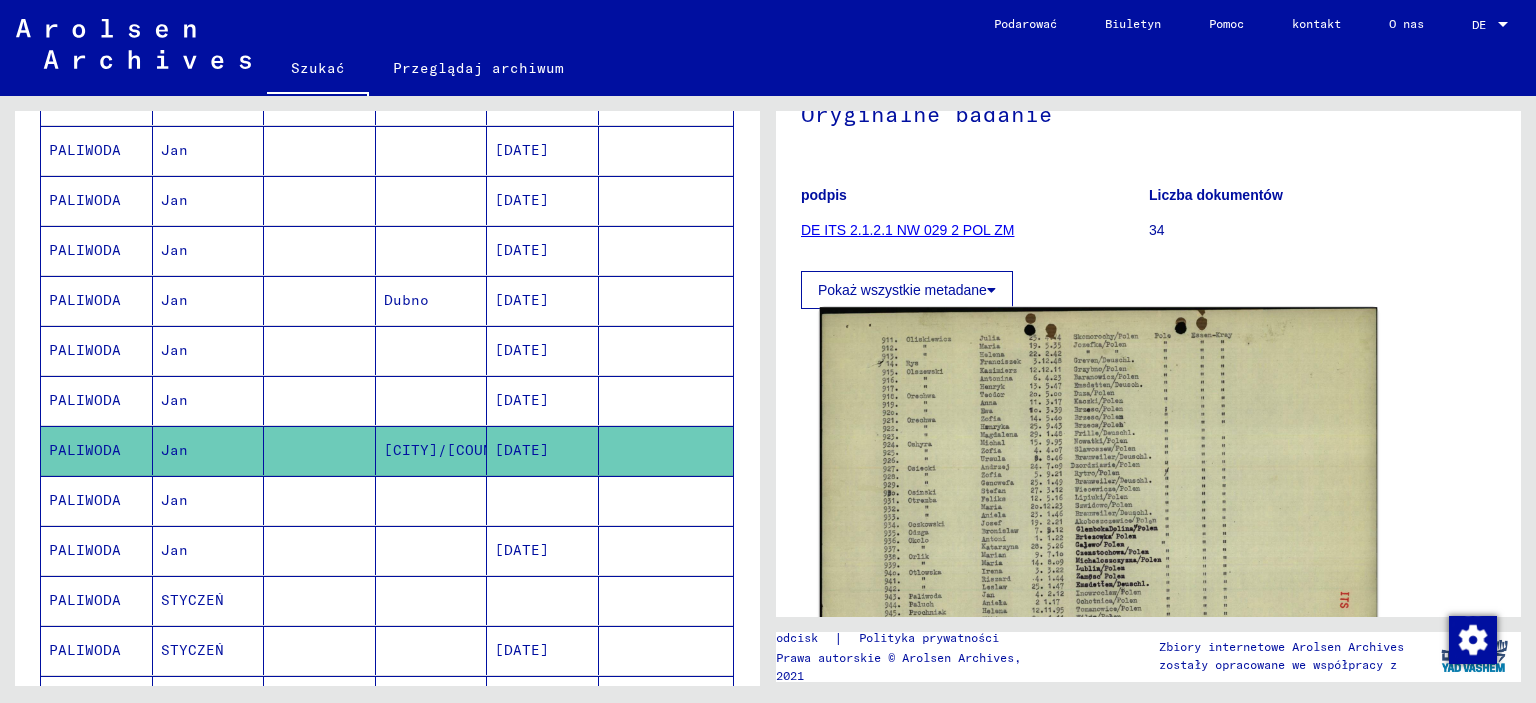 click 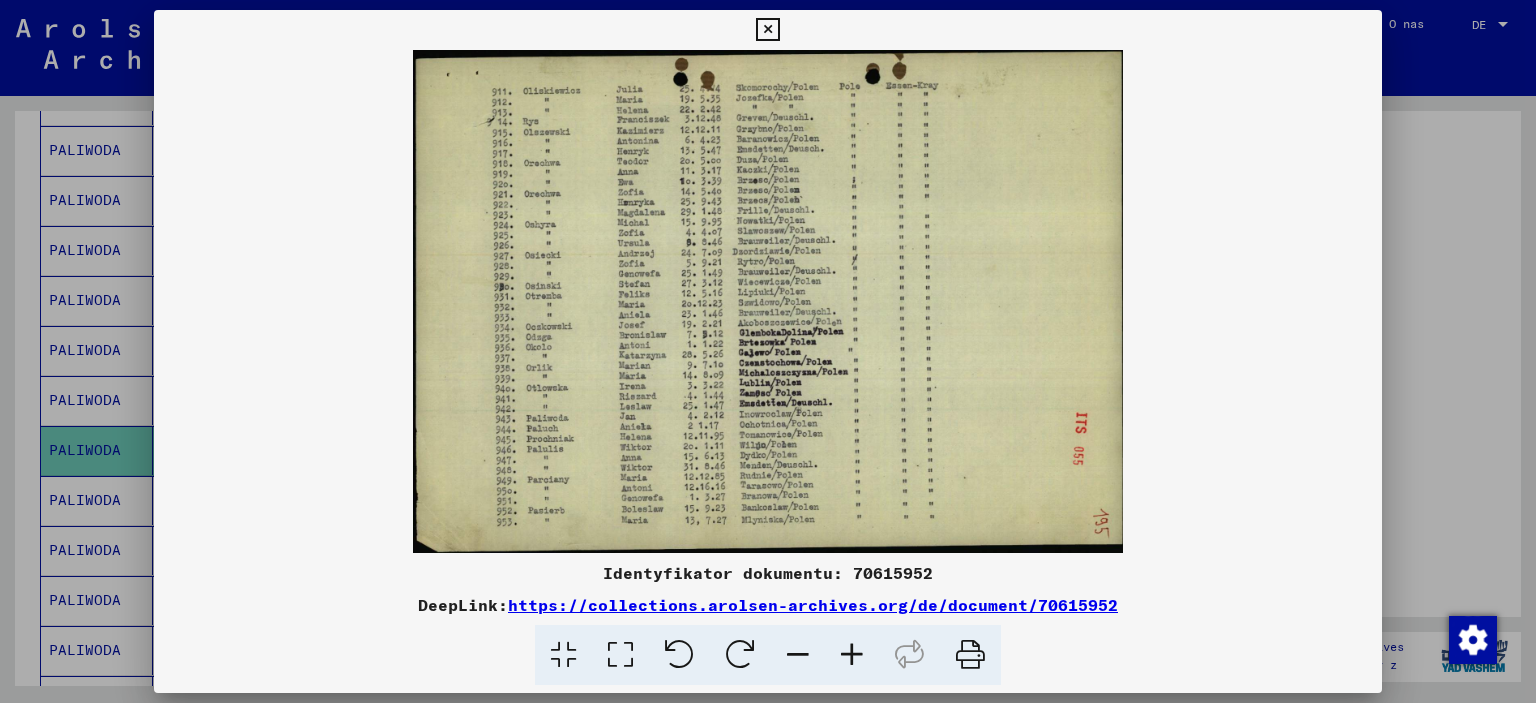 click at bounding box center [767, 30] 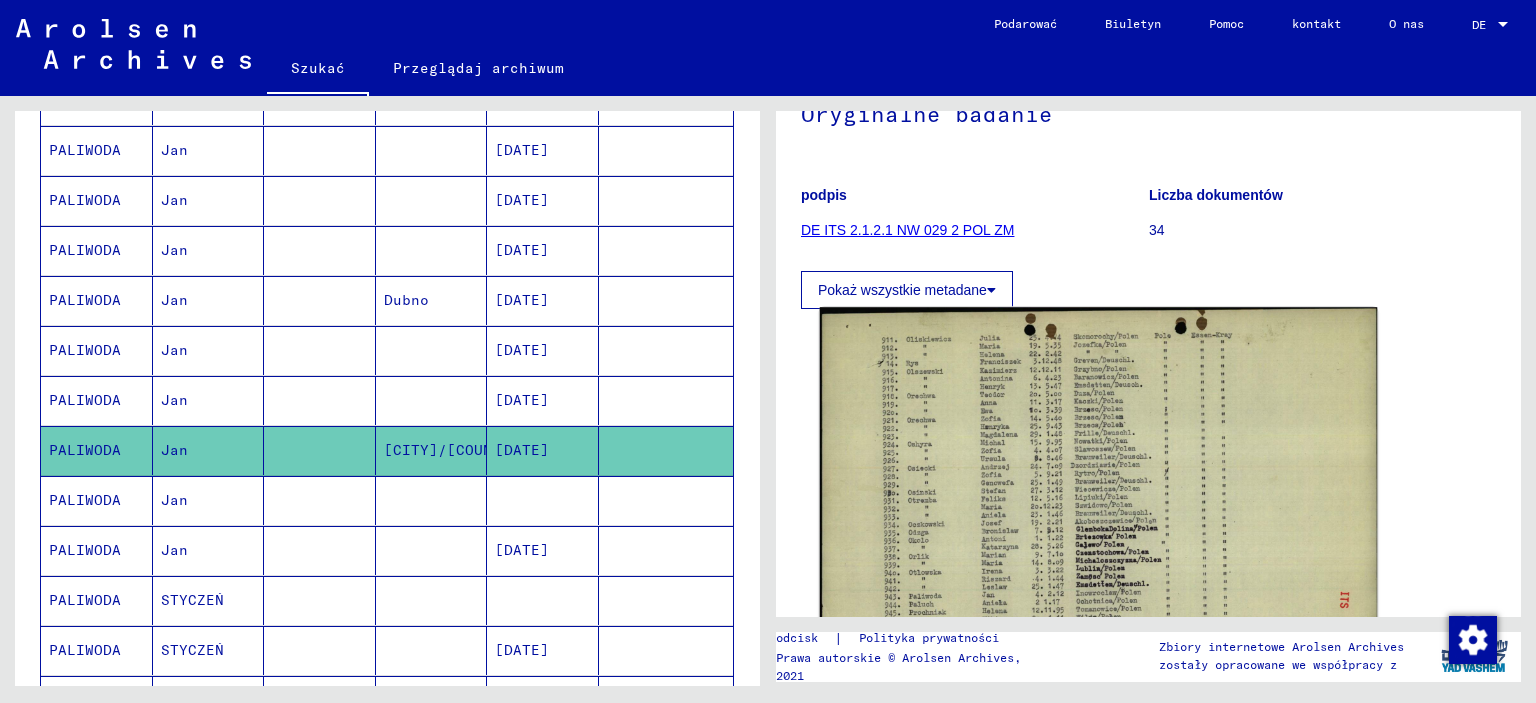 click 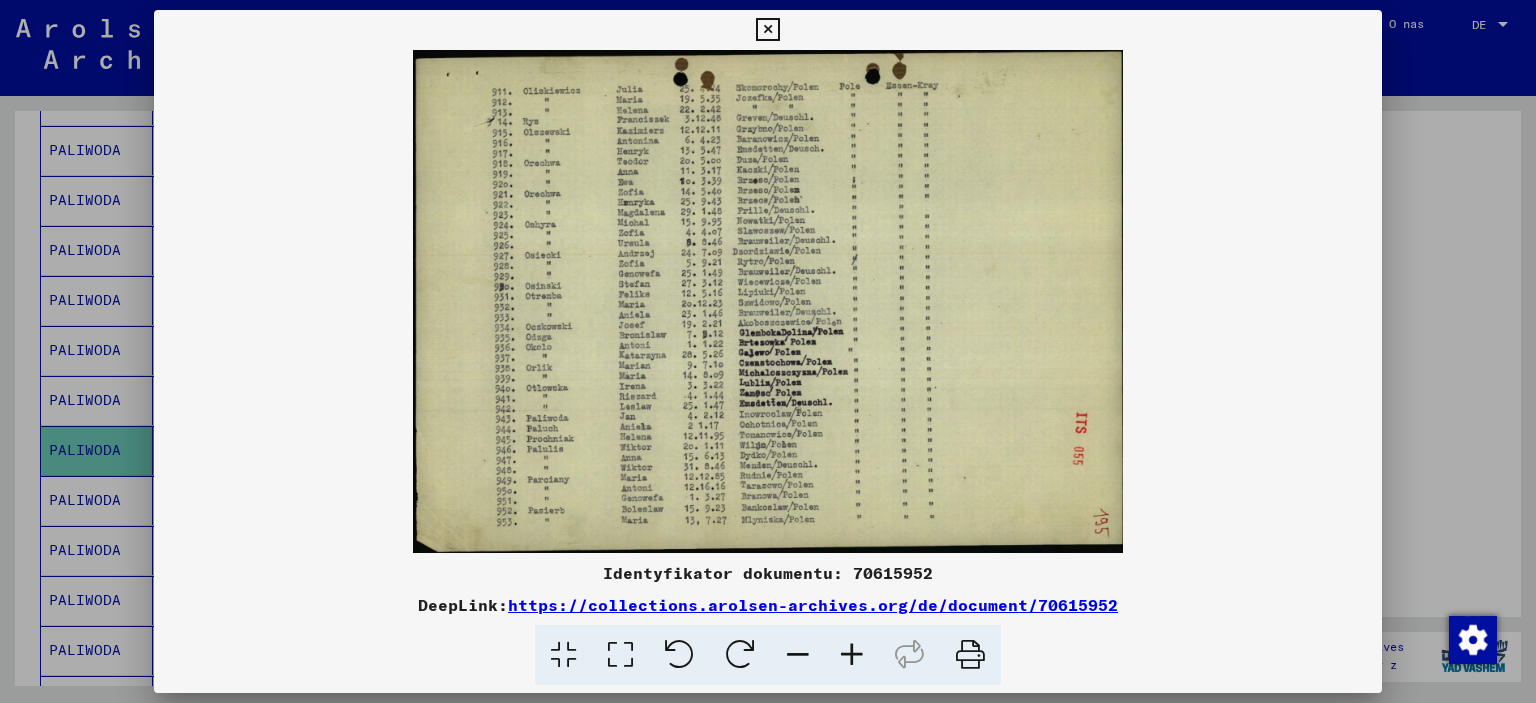 click at bounding box center (767, 30) 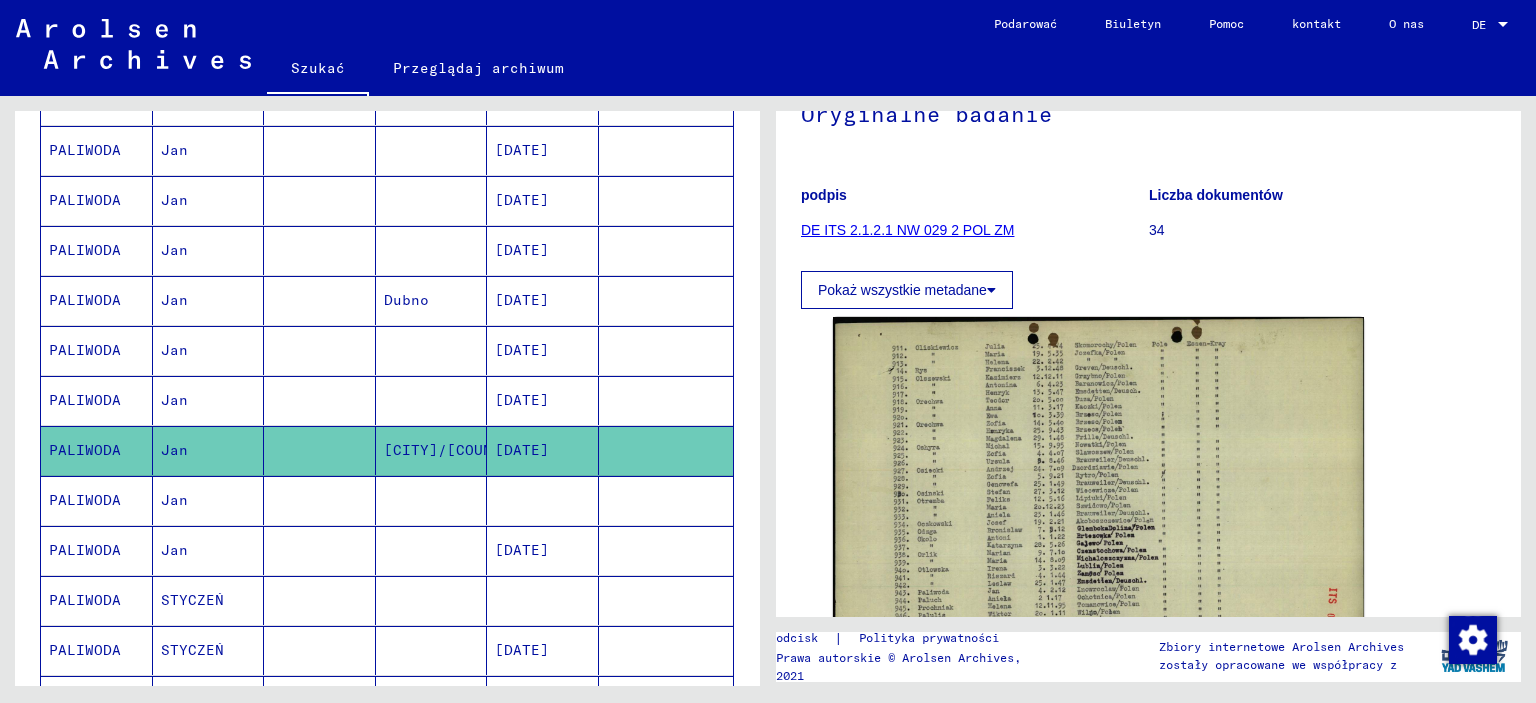 click at bounding box center (543, 550) 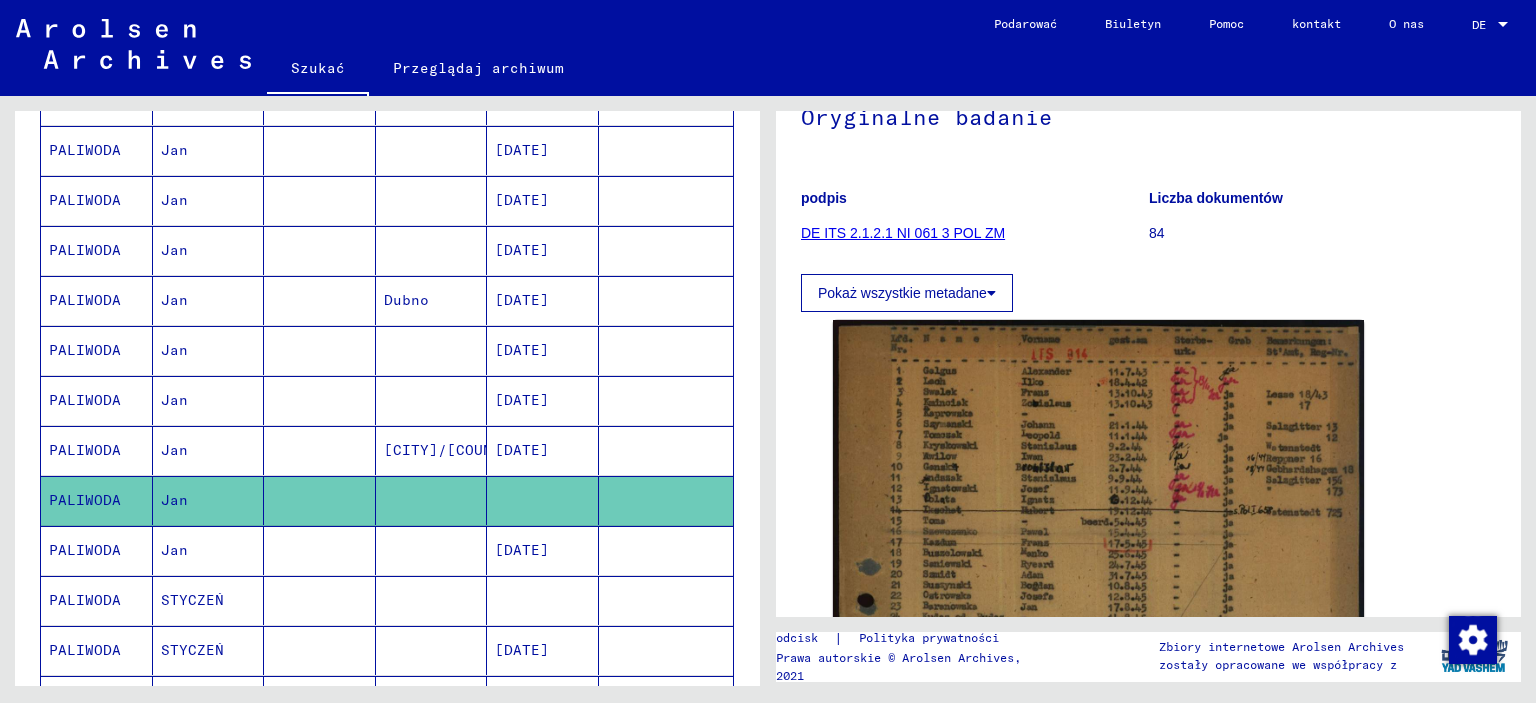 scroll, scrollTop: 200, scrollLeft: 0, axis: vertical 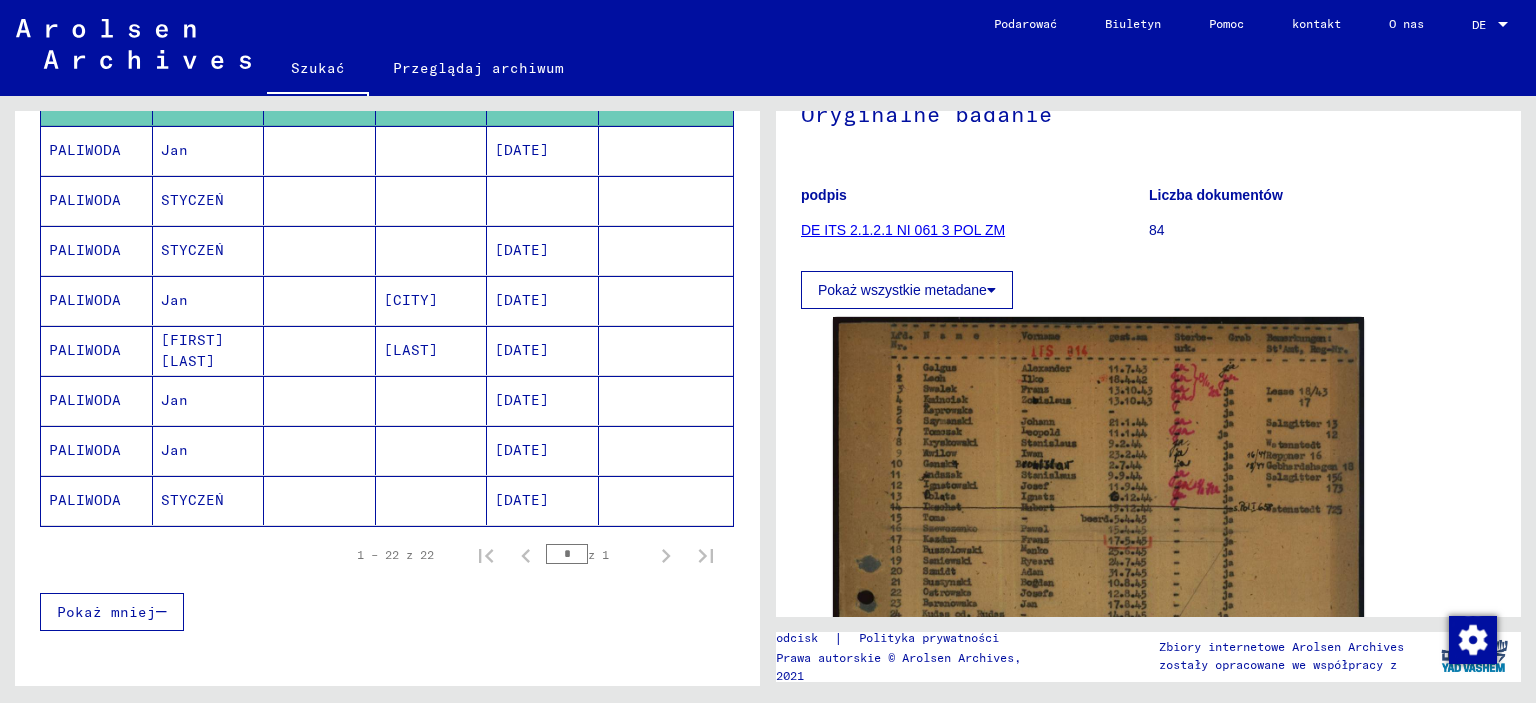 click on "[DATE]" at bounding box center [522, 450] 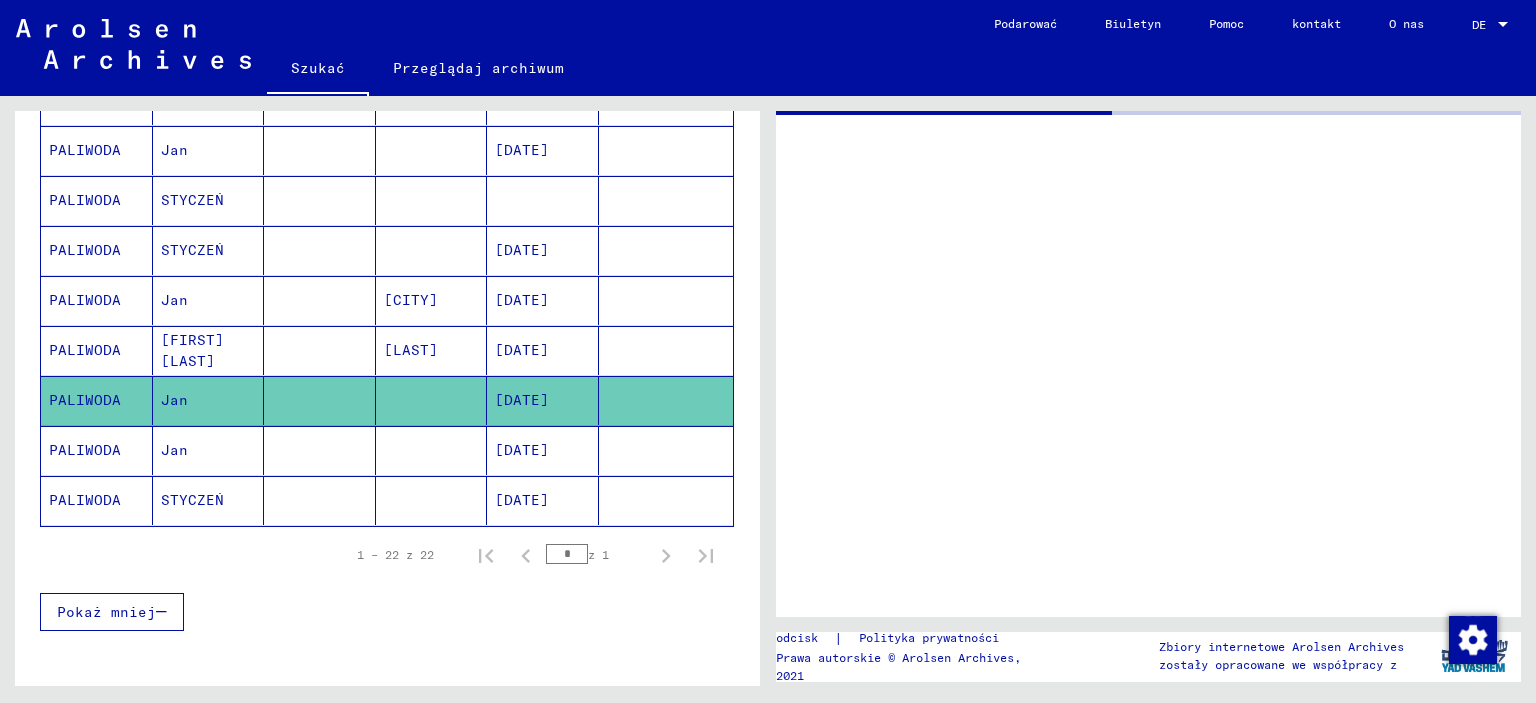 scroll, scrollTop: 0, scrollLeft: 0, axis: both 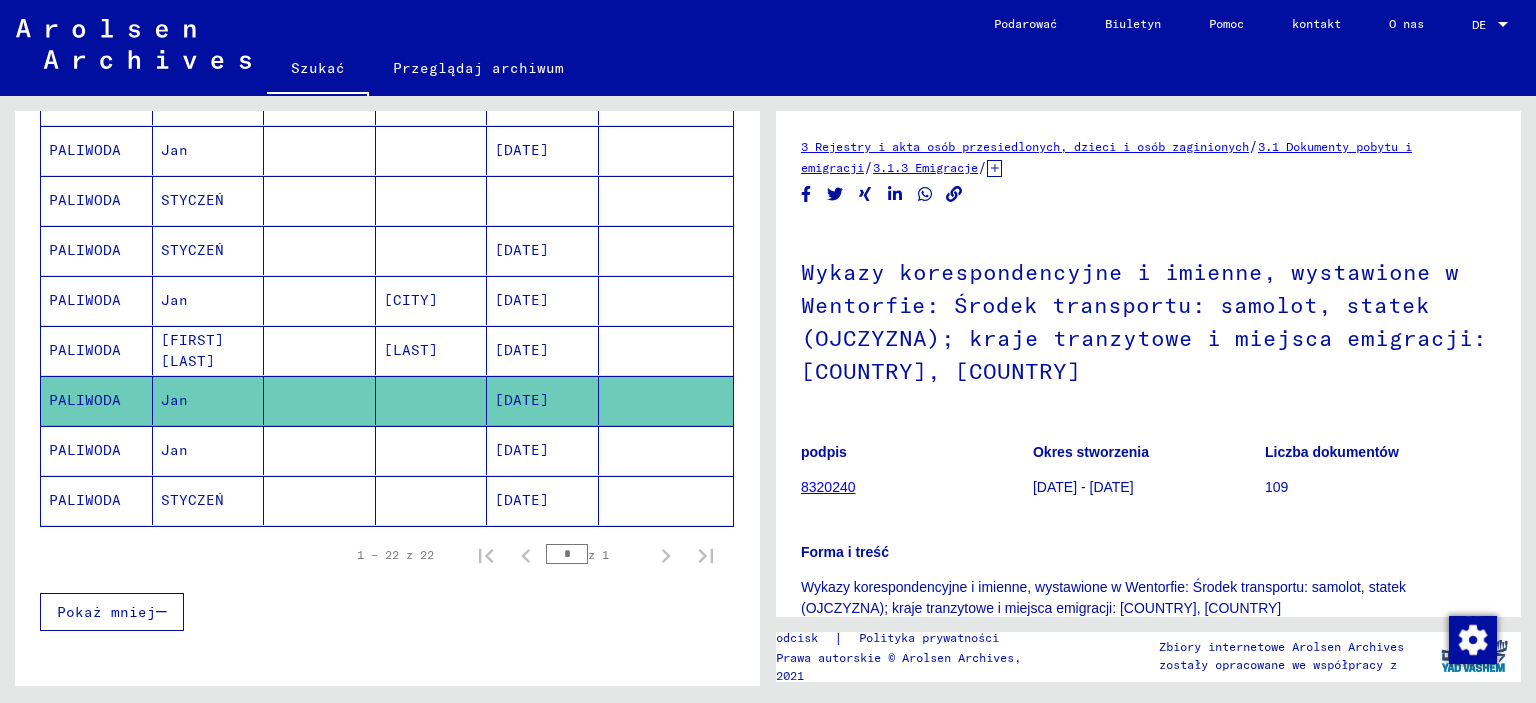 click on "[DATE]" at bounding box center (522, 500) 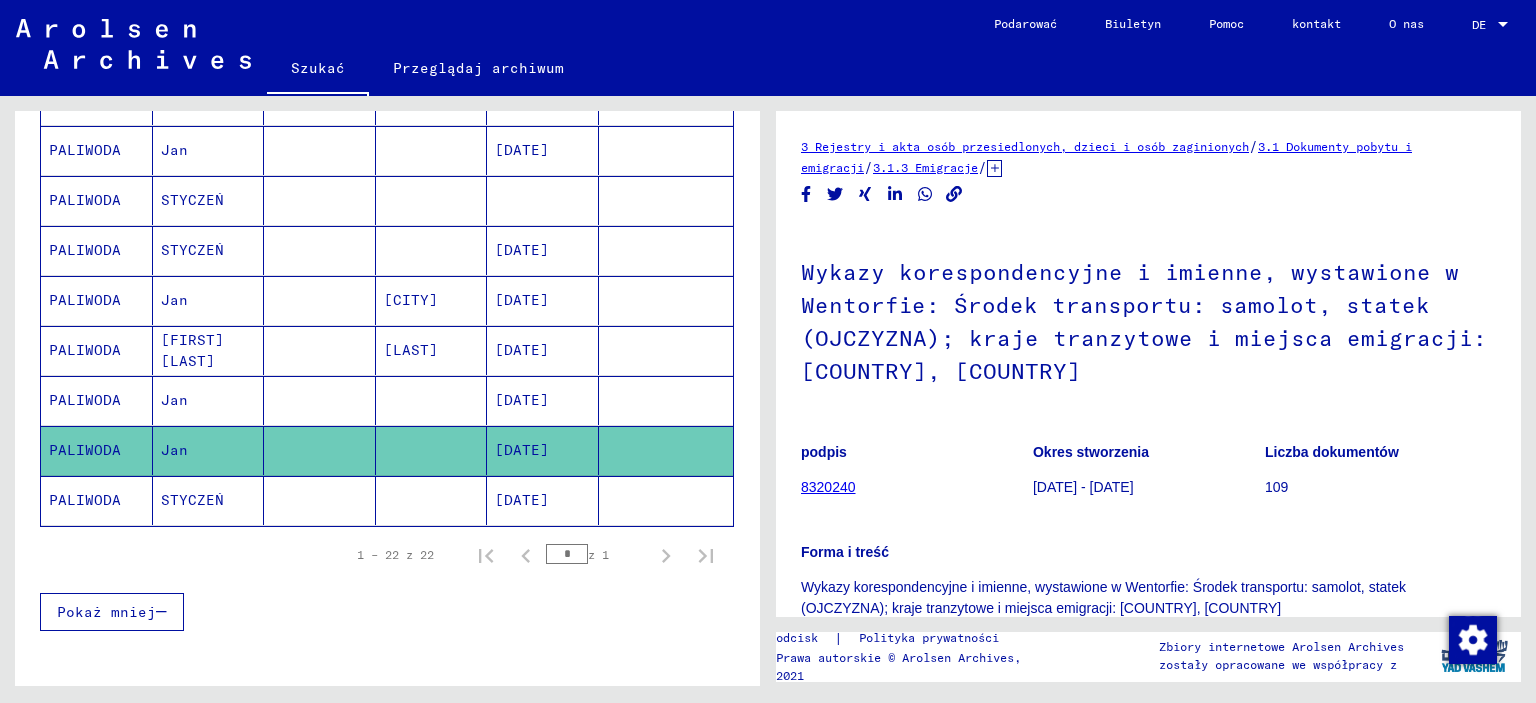 scroll, scrollTop: 400, scrollLeft: 0, axis: vertical 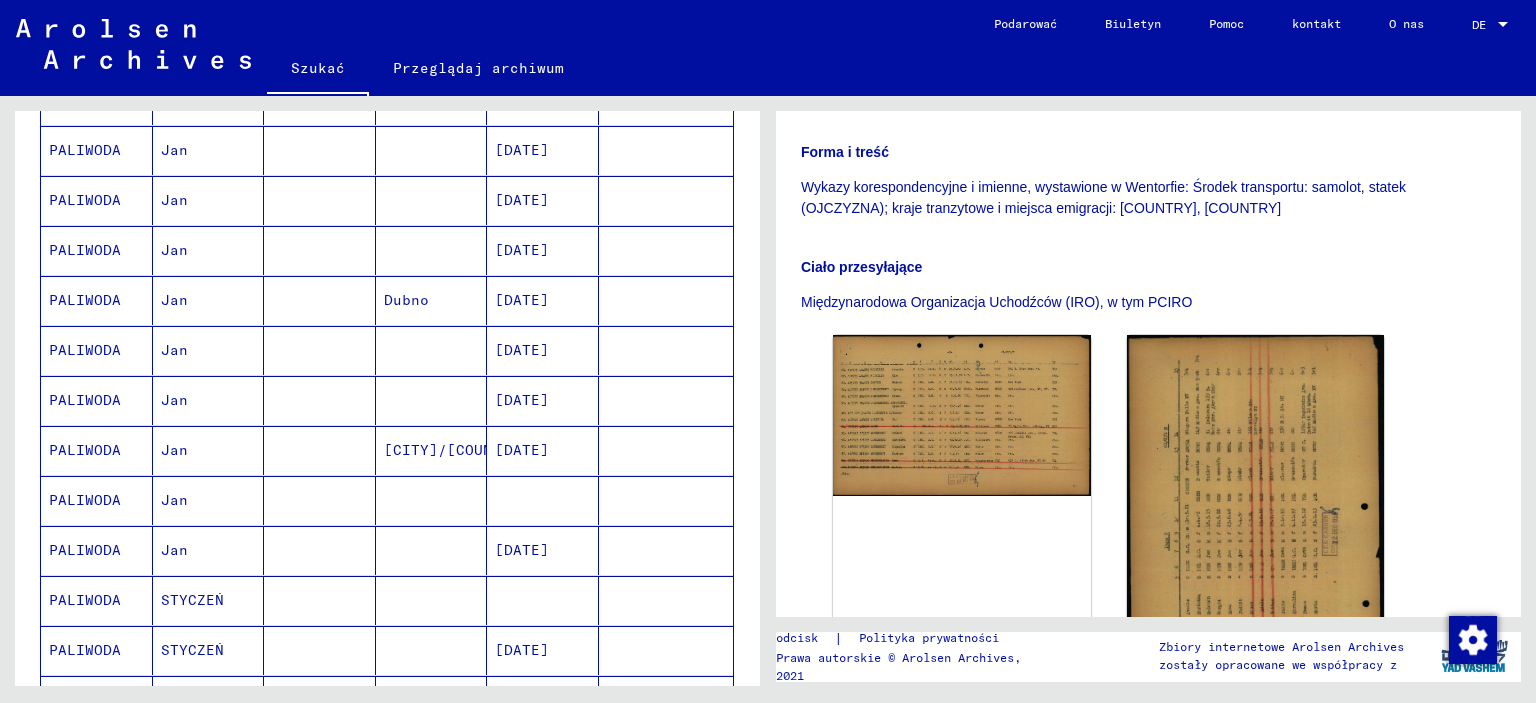 click at bounding box center (432, 550) 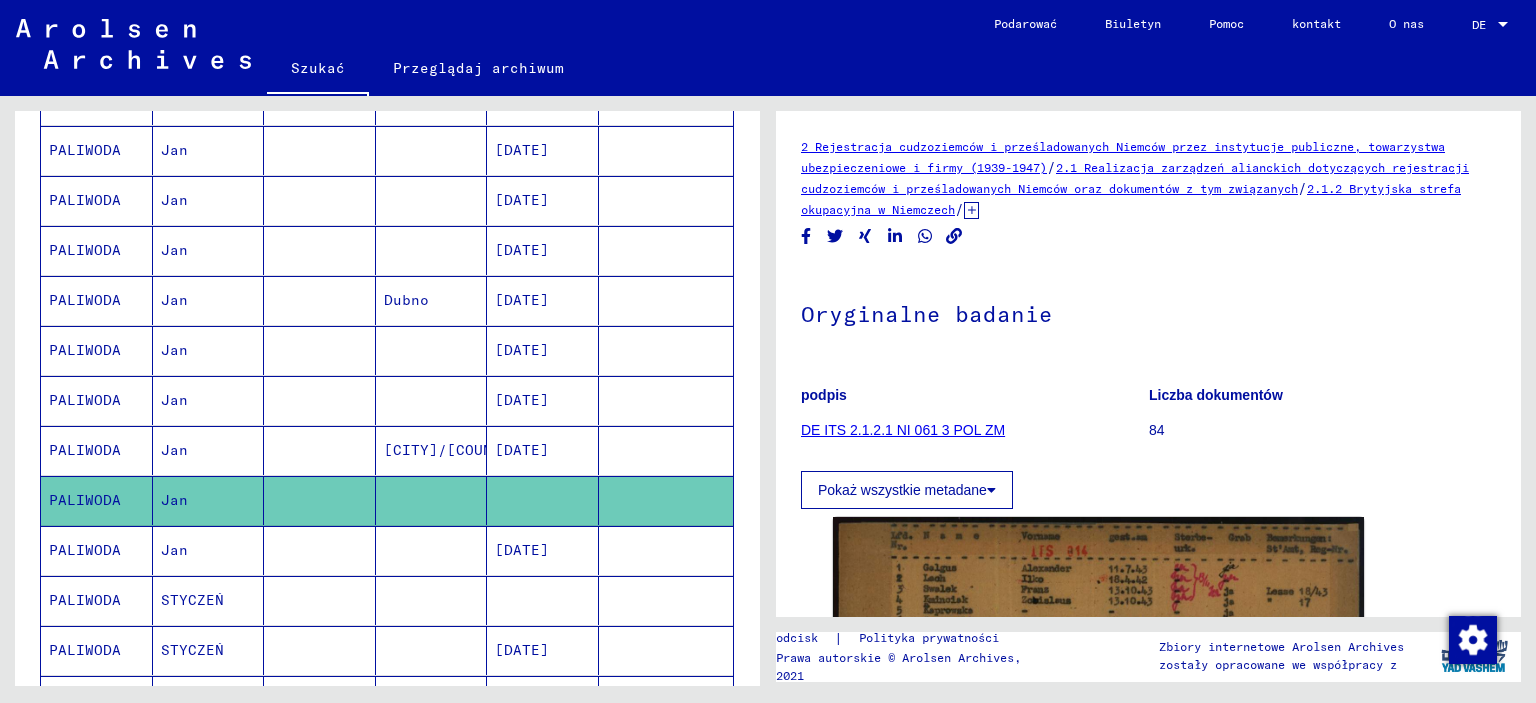 scroll, scrollTop: 400, scrollLeft: 0, axis: vertical 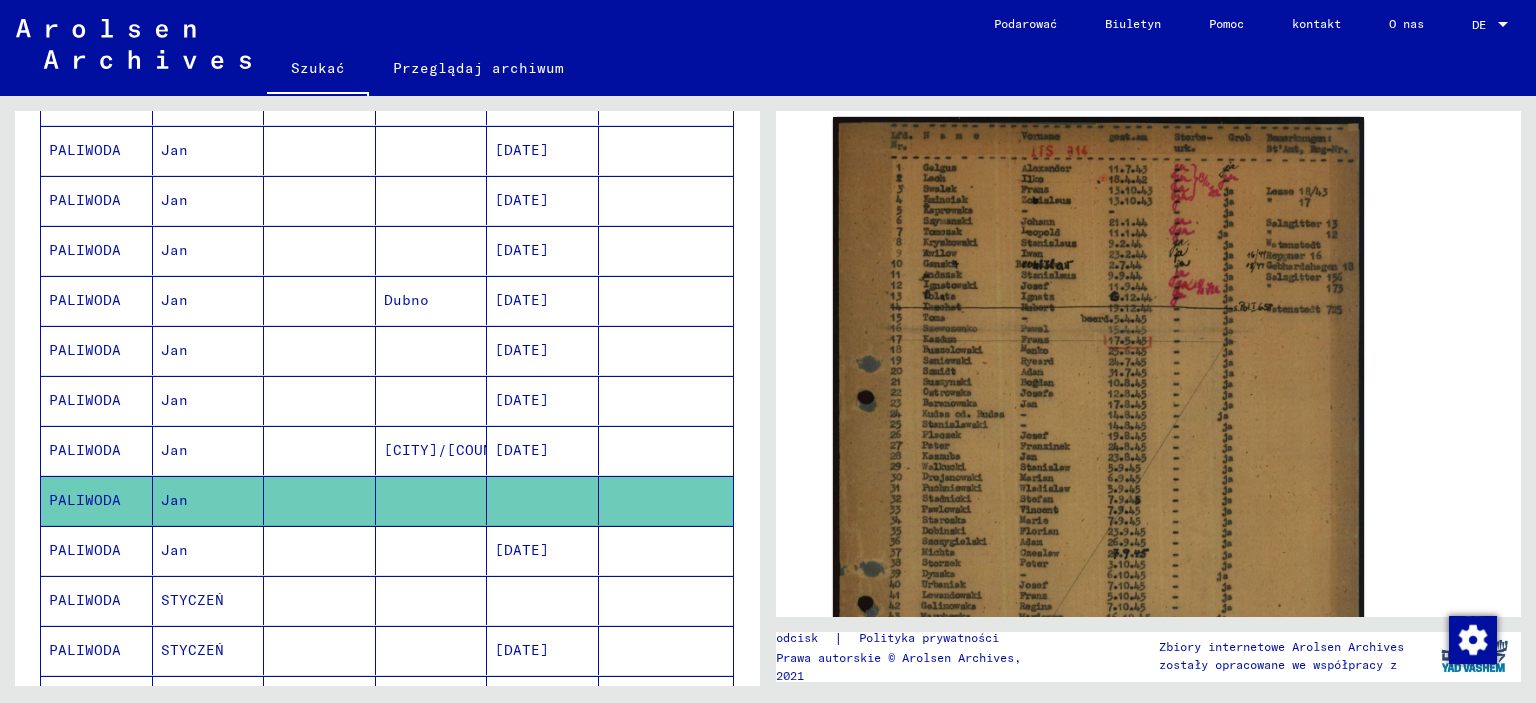 click 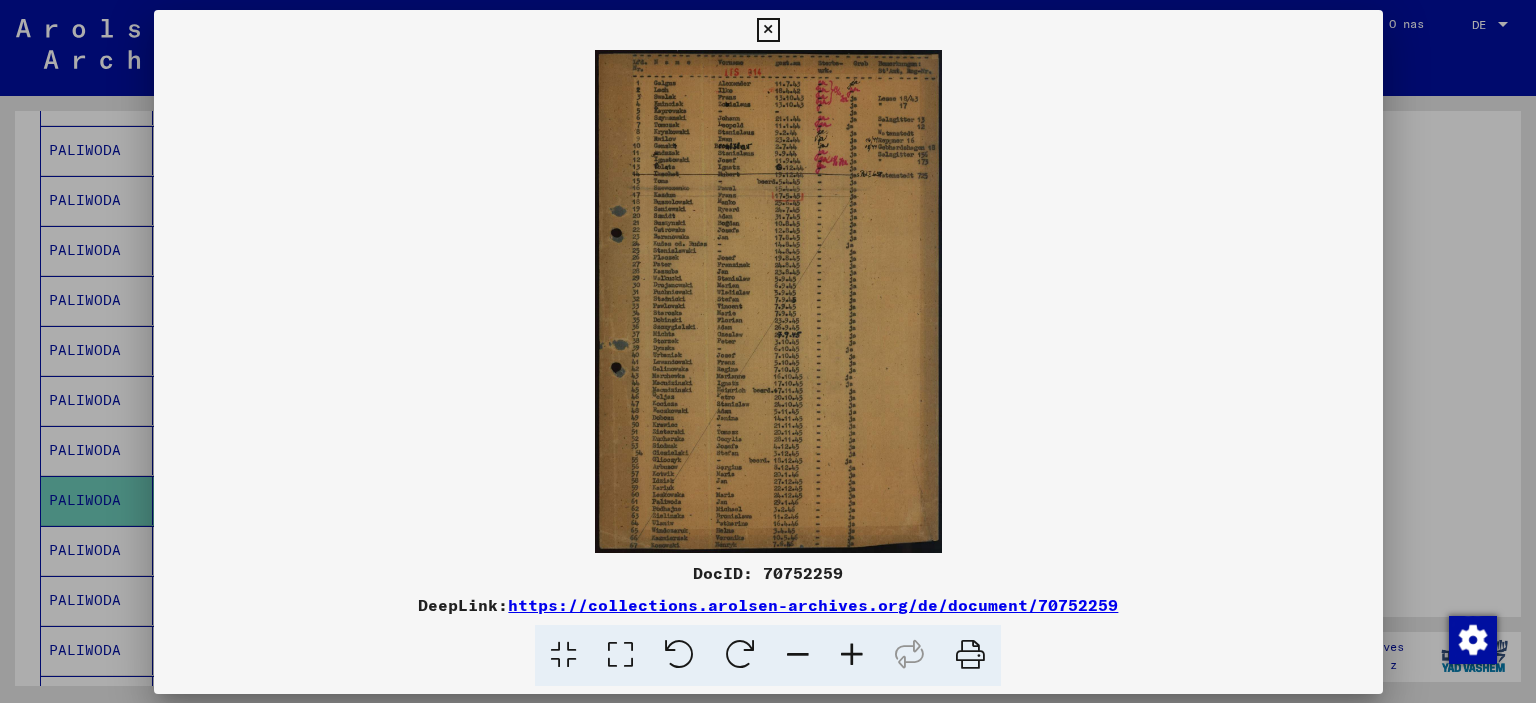 scroll, scrollTop: 399, scrollLeft: 0, axis: vertical 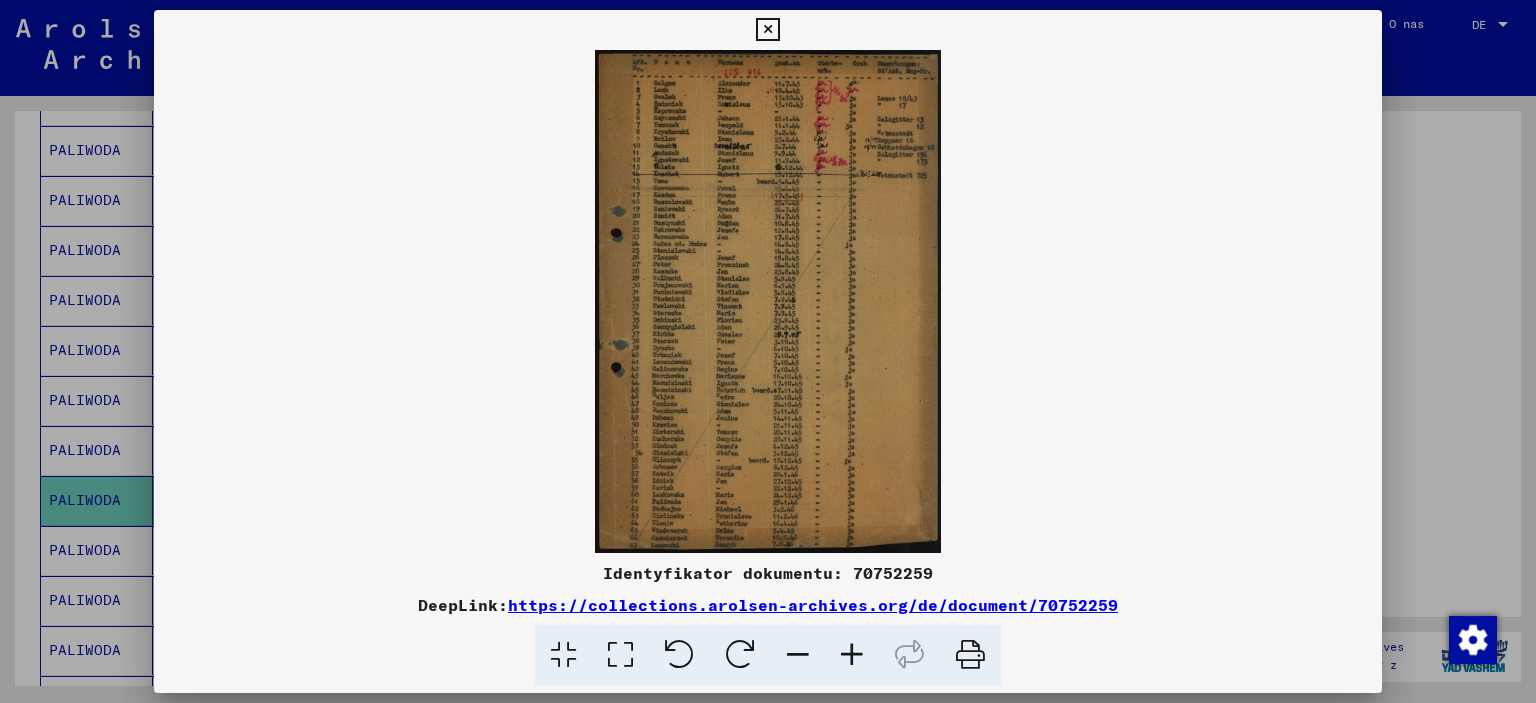 click at bounding box center [852, 655] 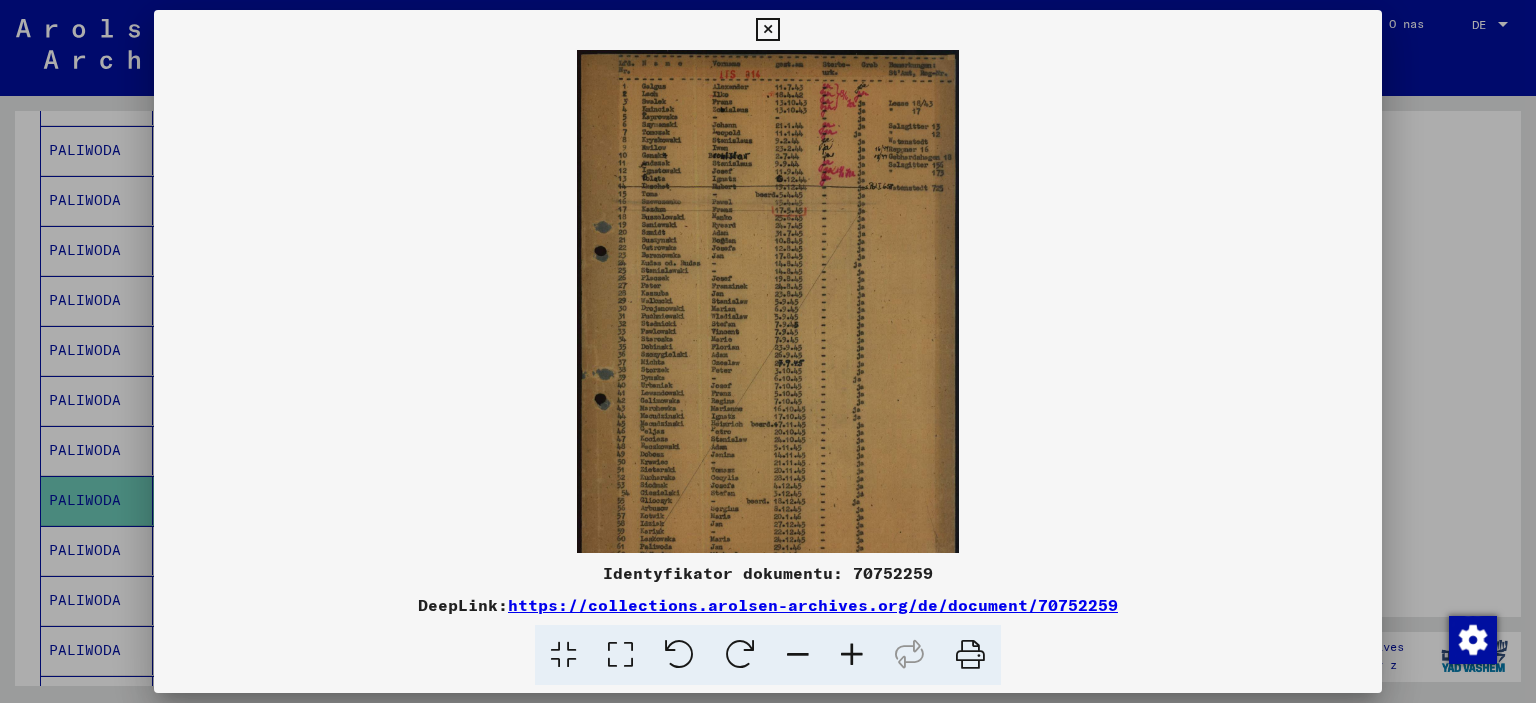 click at bounding box center (852, 655) 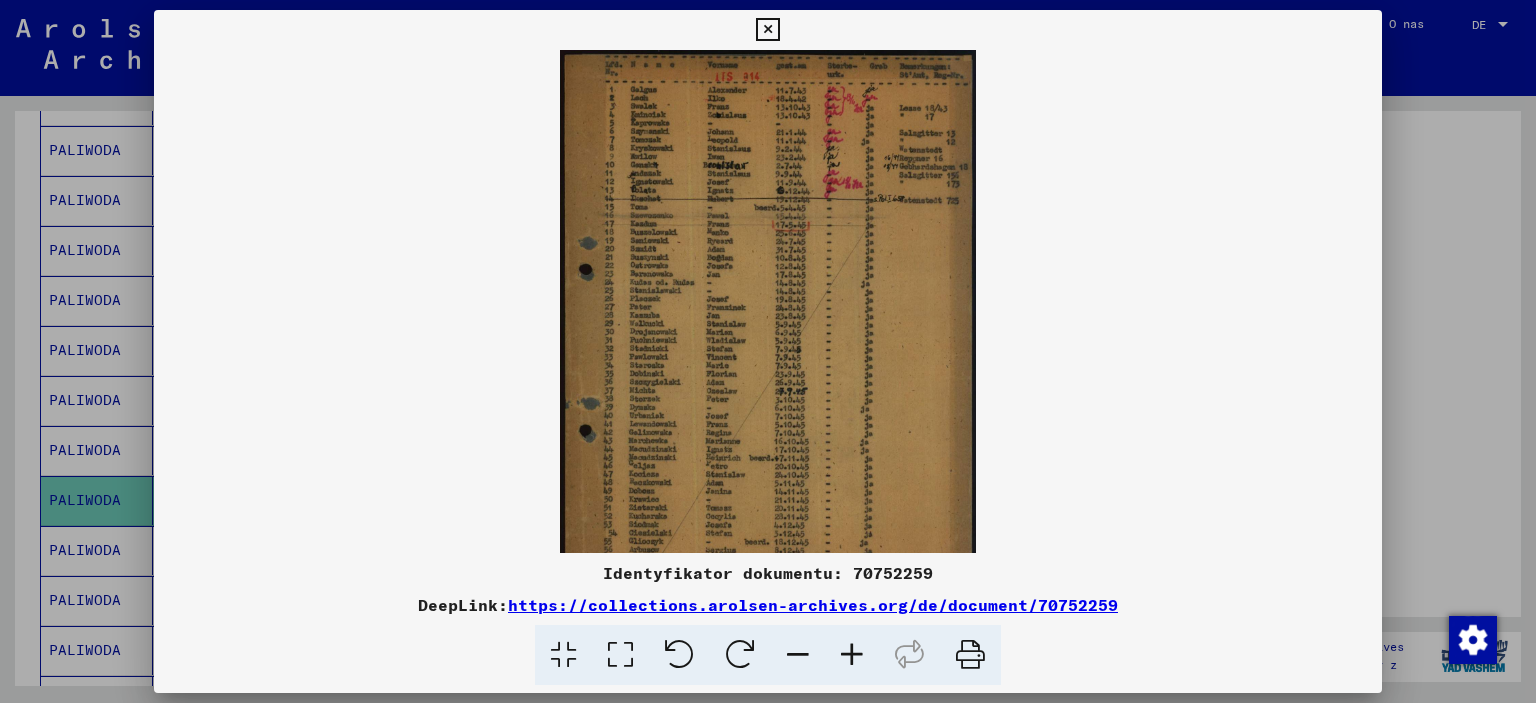 click at bounding box center (852, 655) 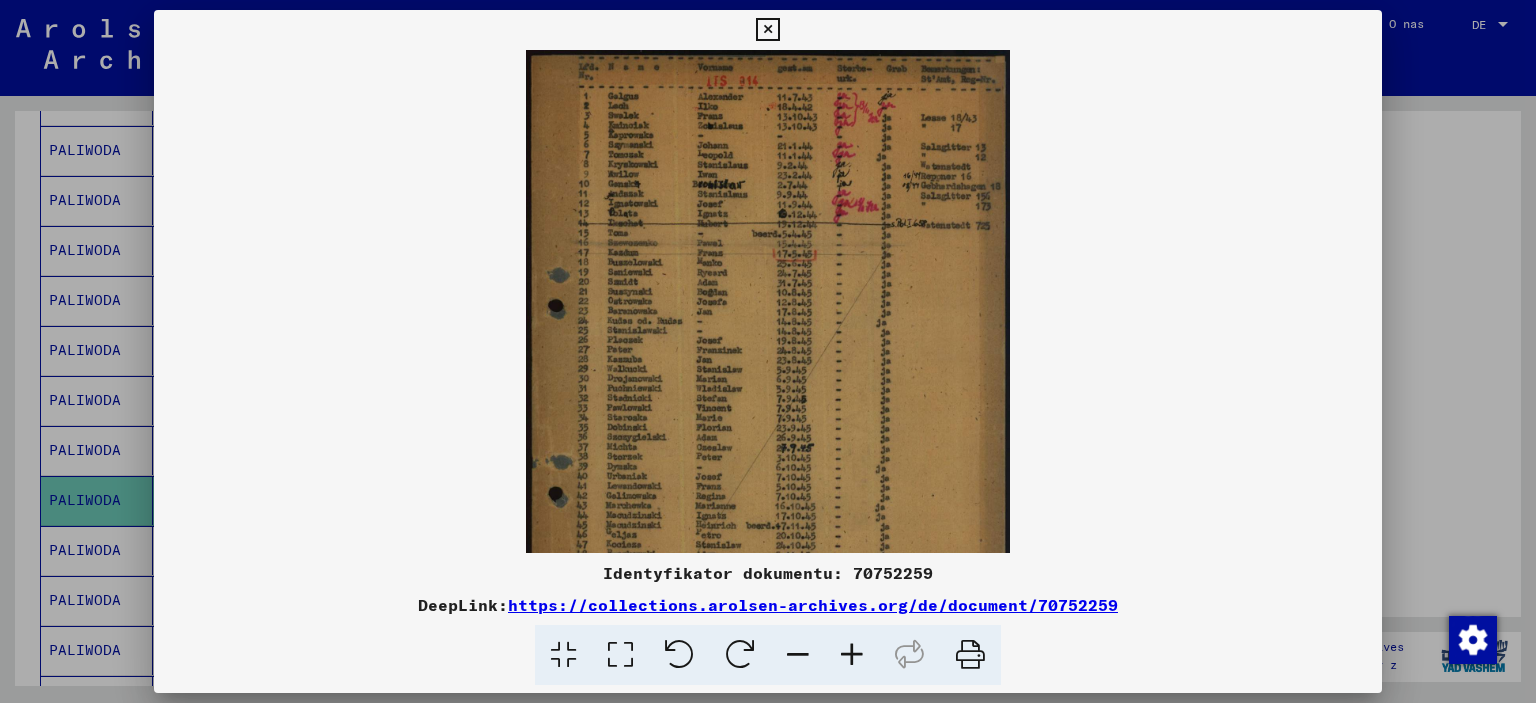 click at bounding box center [852, 655] 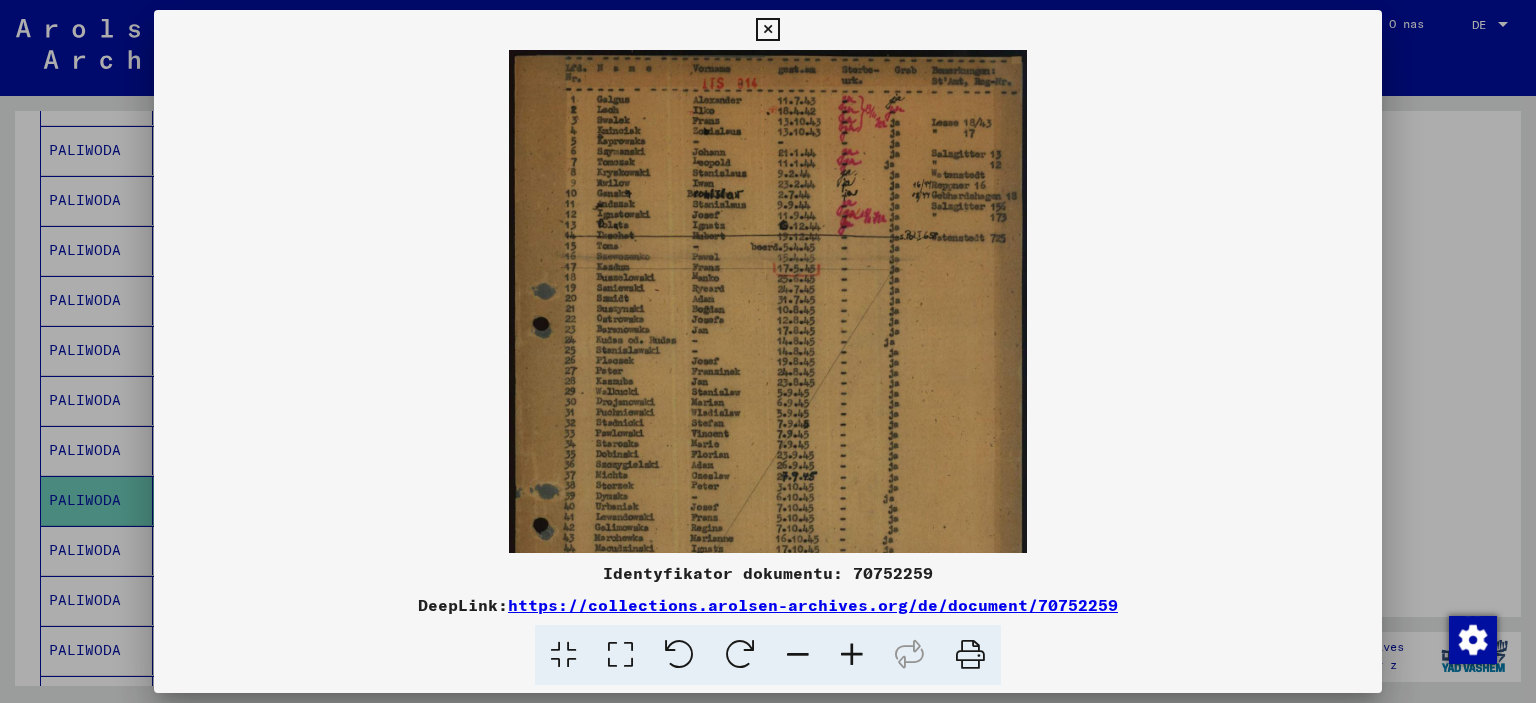 click at bounding box center [852, 655] 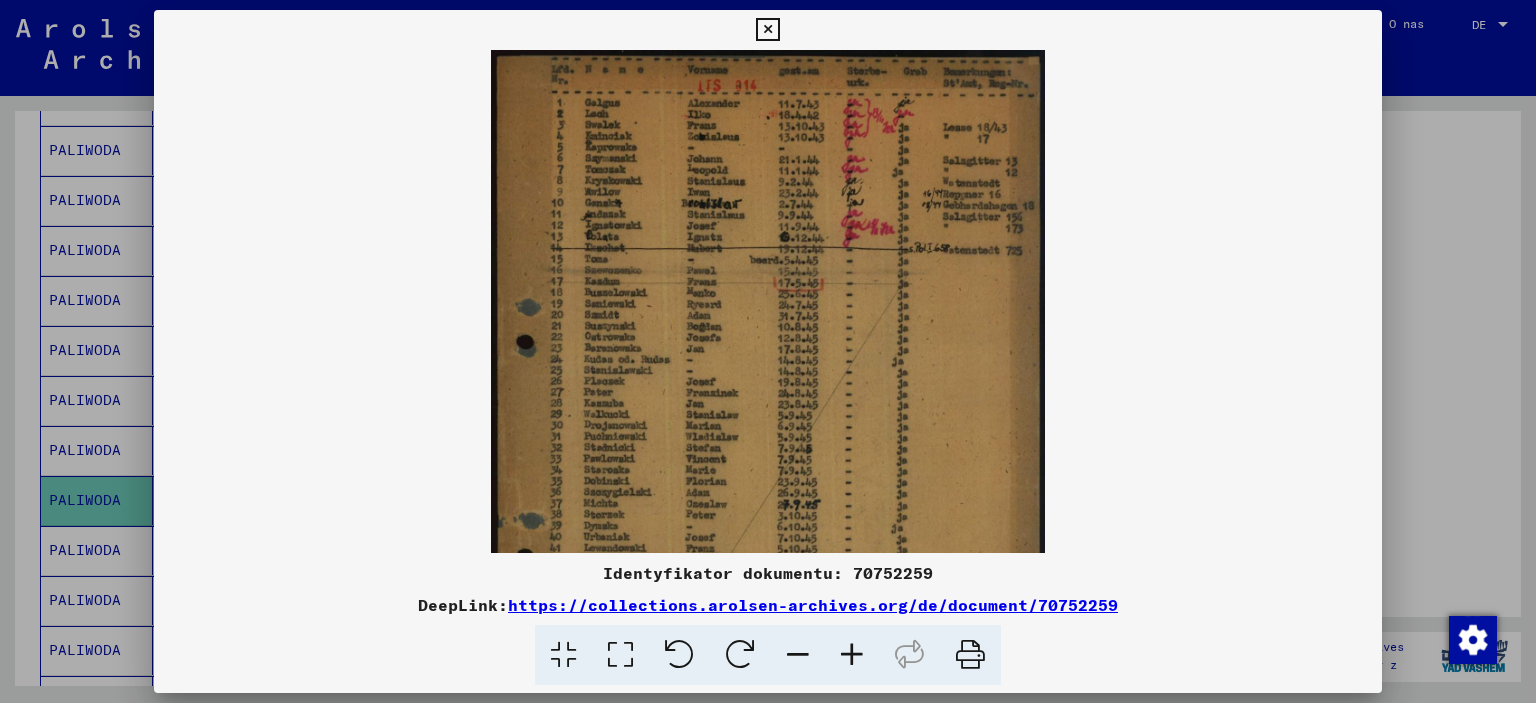 click at bounding box center [852, 655] 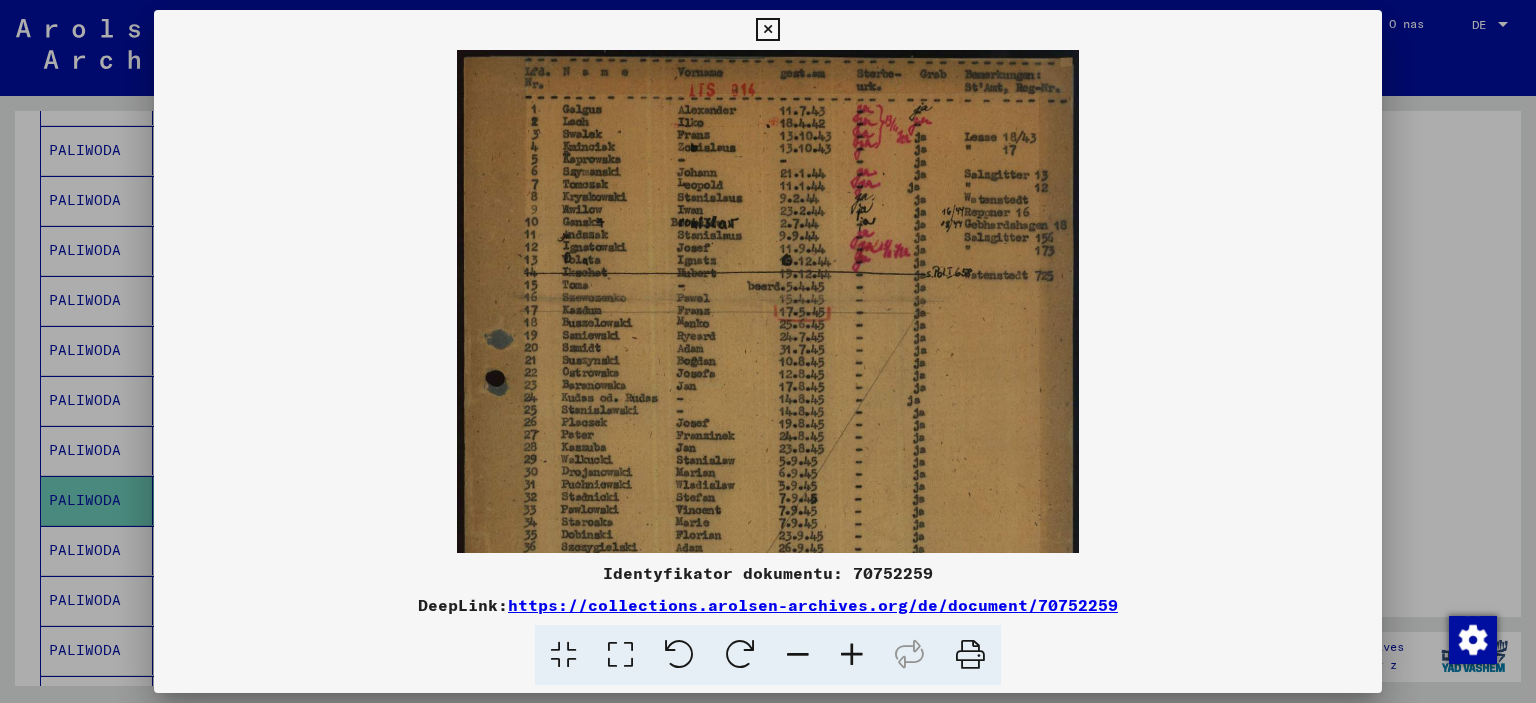 click at bounding box center [852, 655] 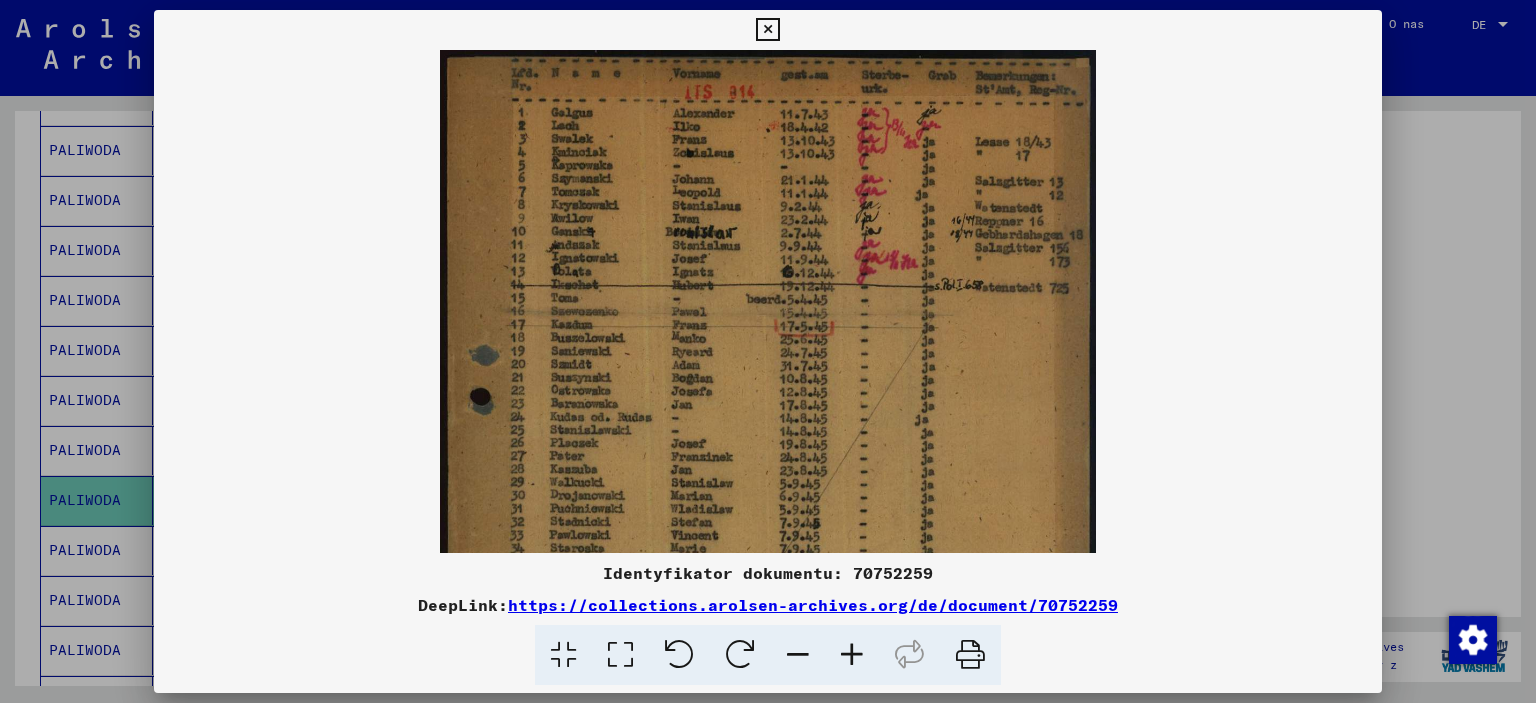 click at bounding box center (852, 655) 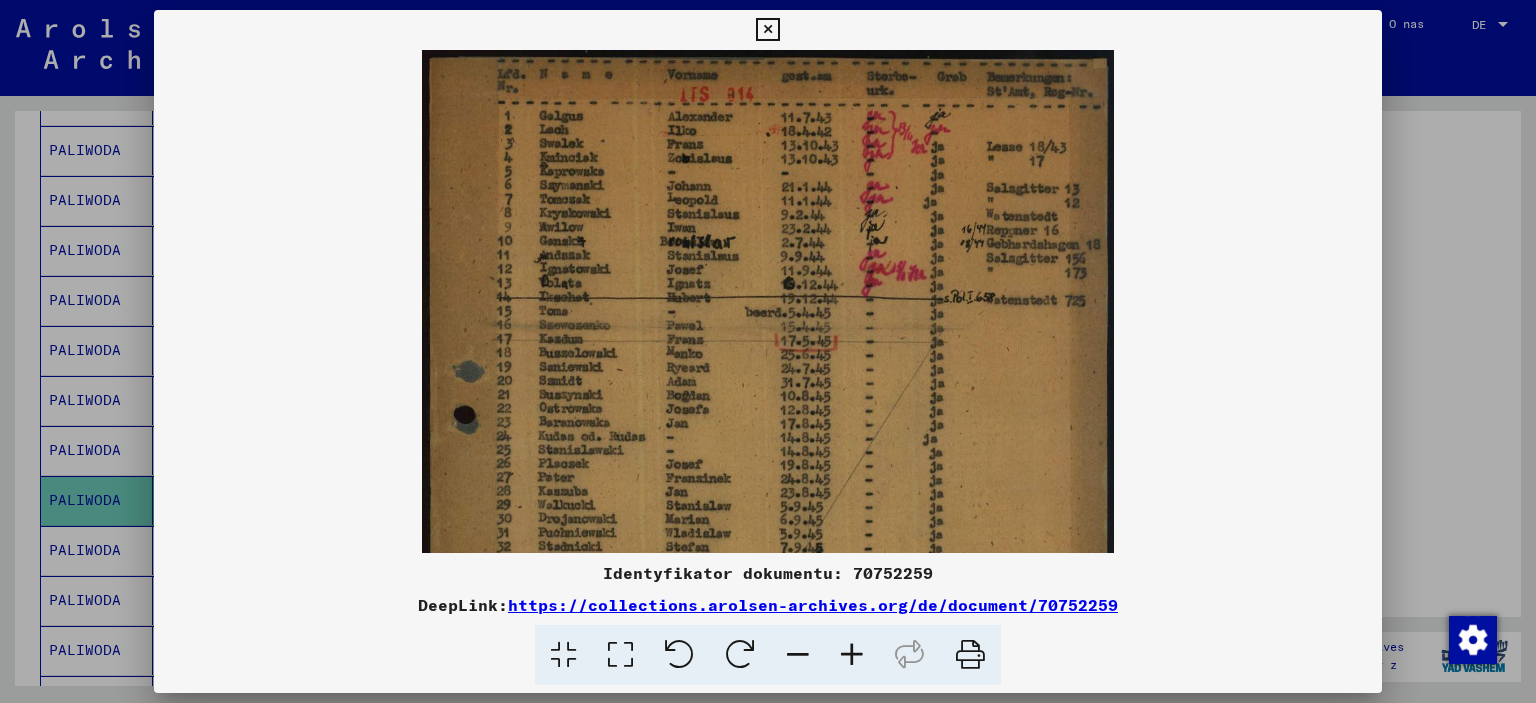 click at bounding box center (852, 655) 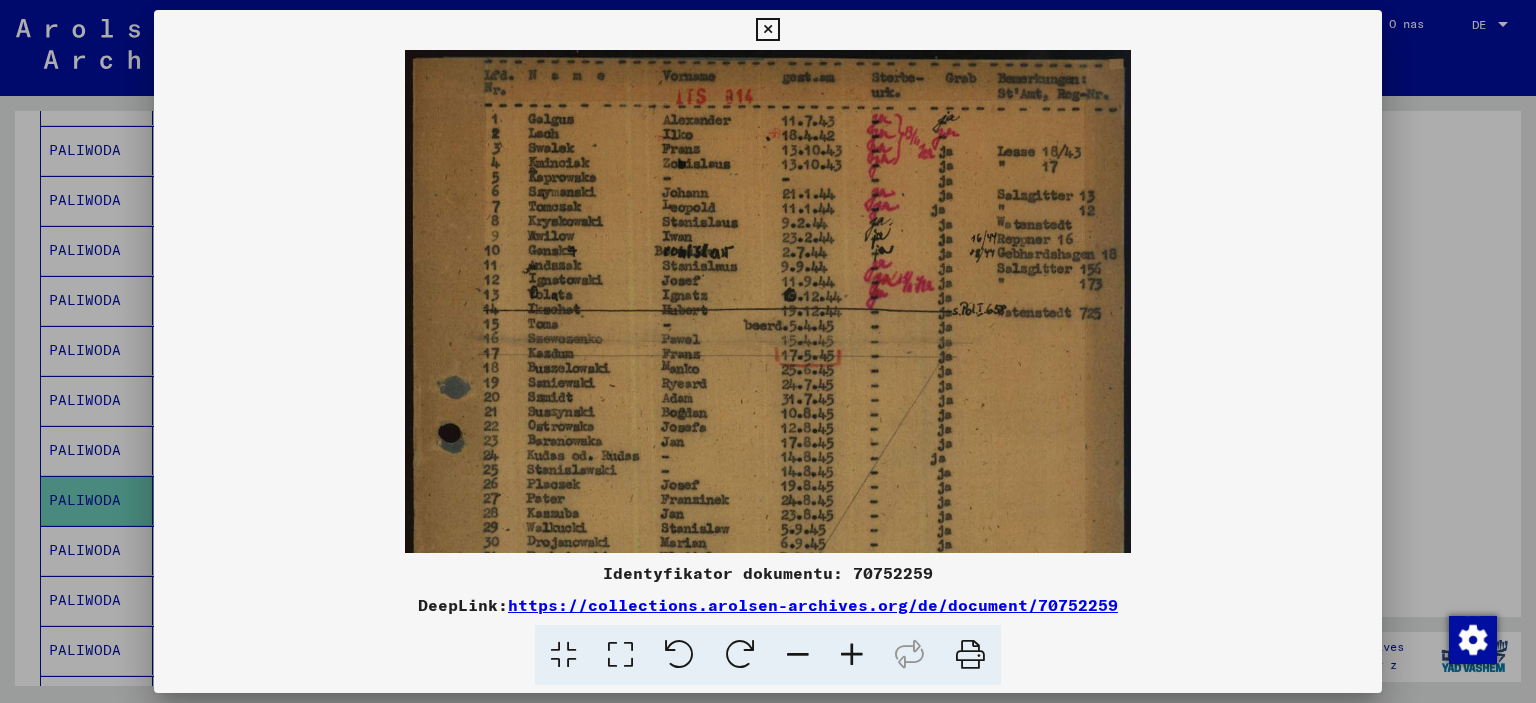click at bounding box center [852, 655] 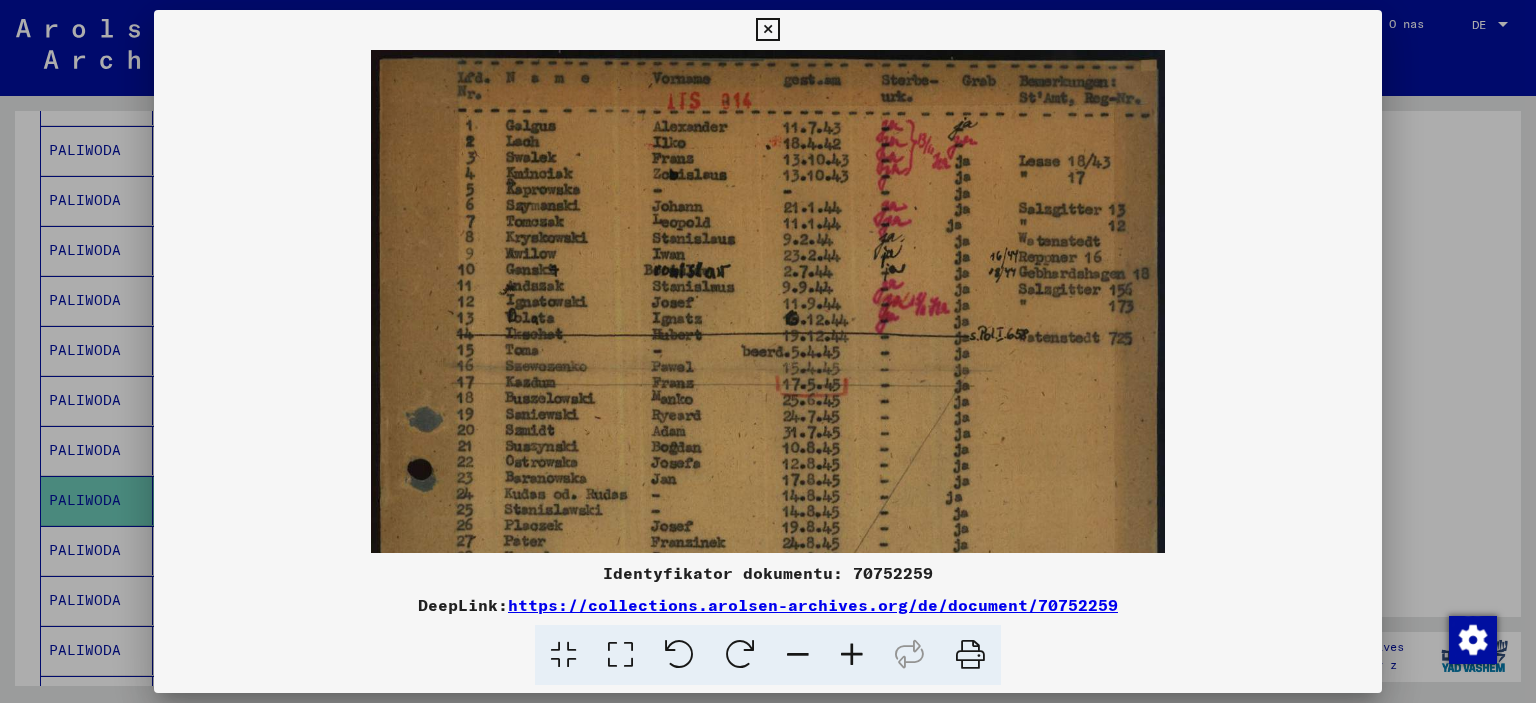 click at bounding box center (852, 655) 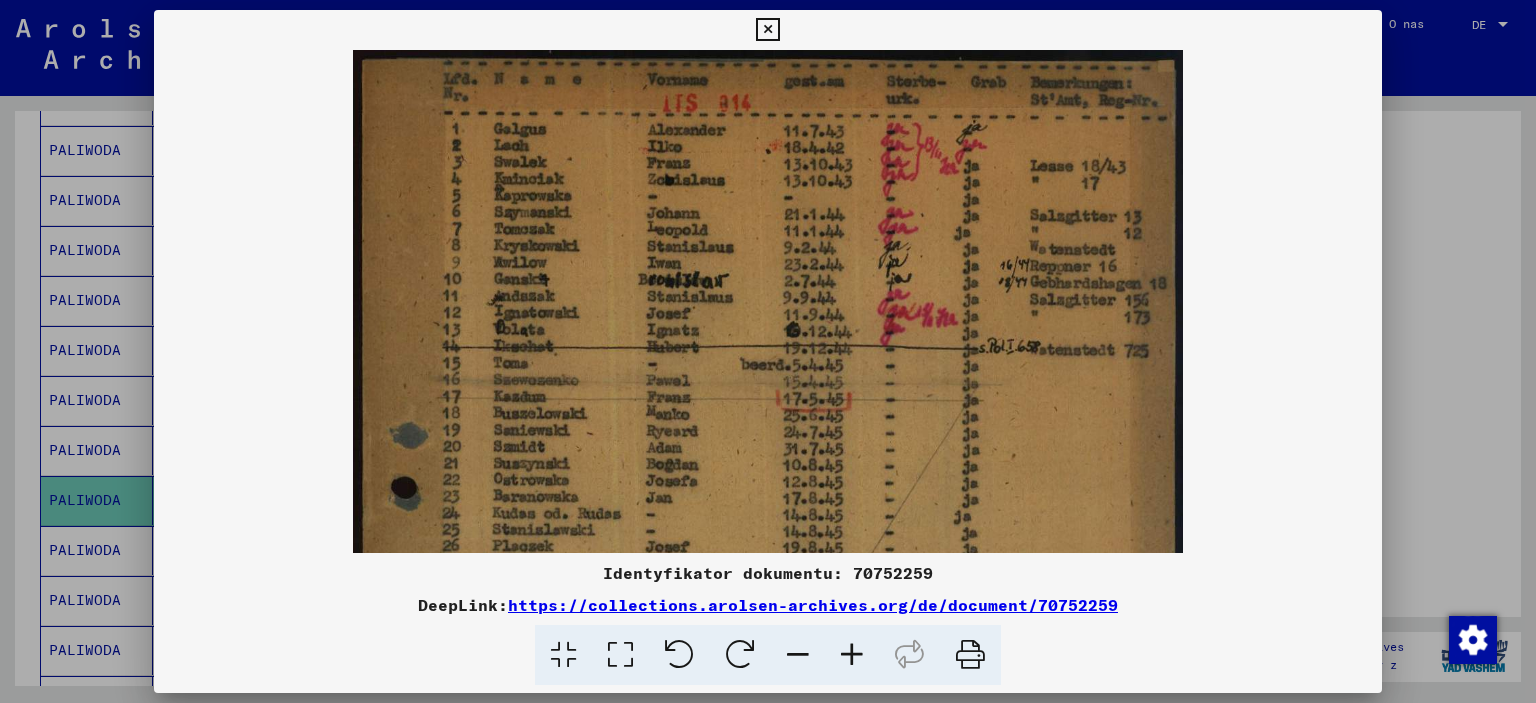 click at bounding box center (852, 655) 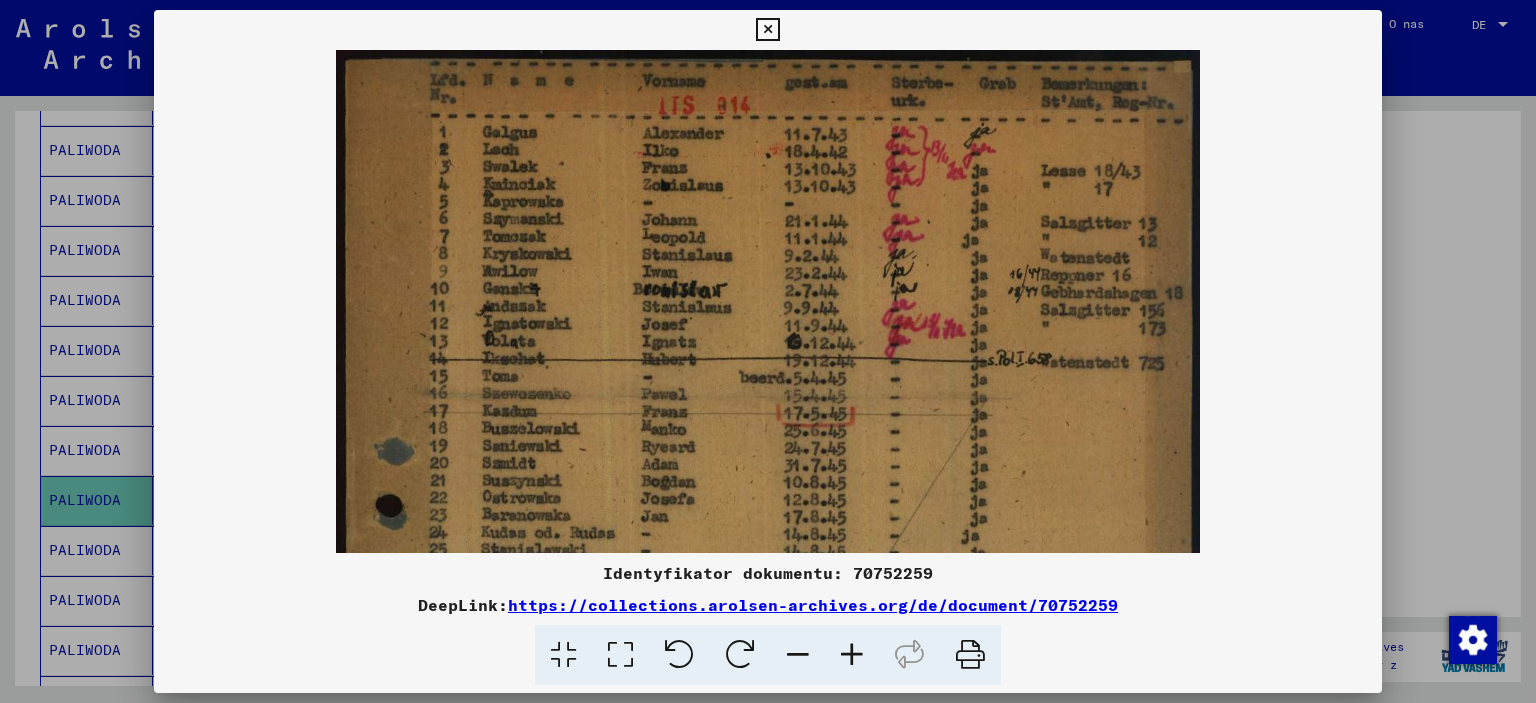 click at bounding box center (852, 655) 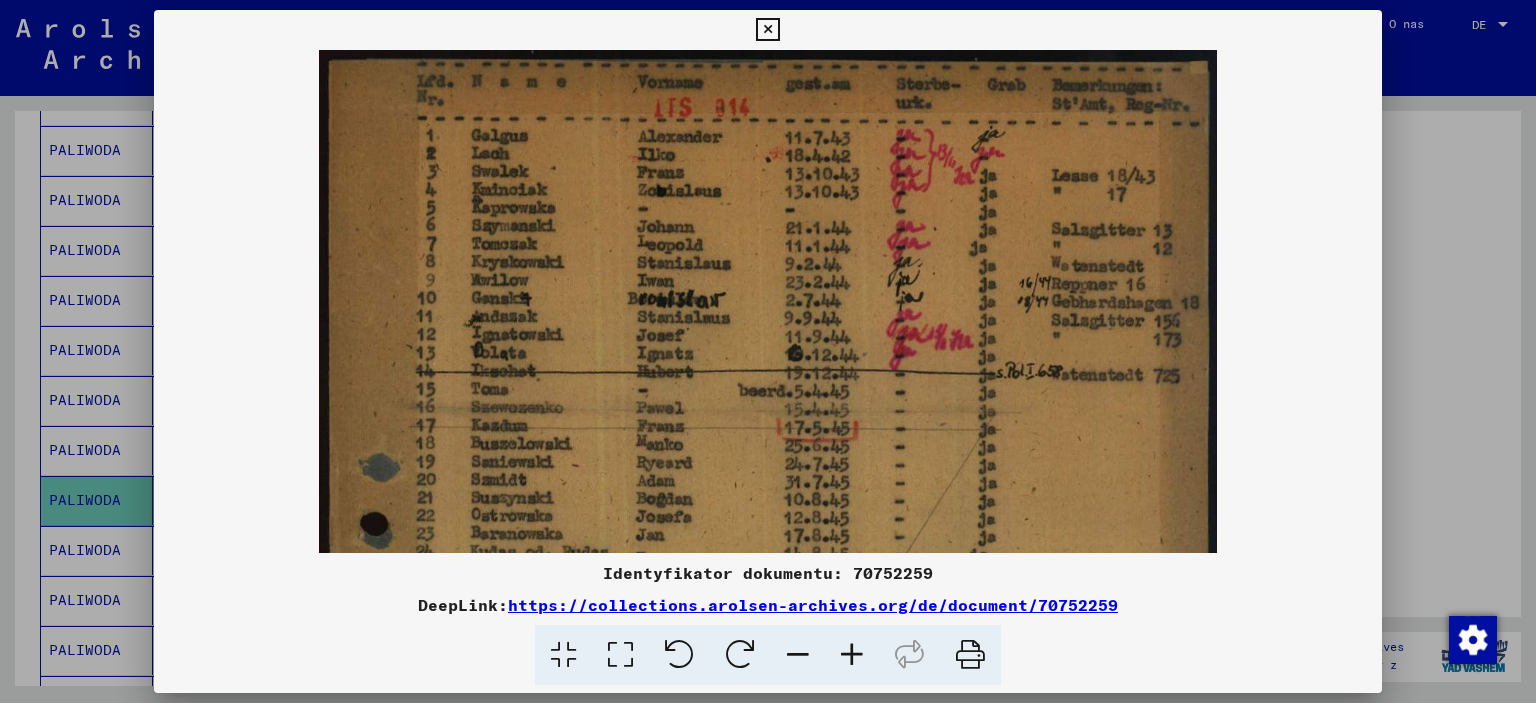 click at bounding box center (852, 655) 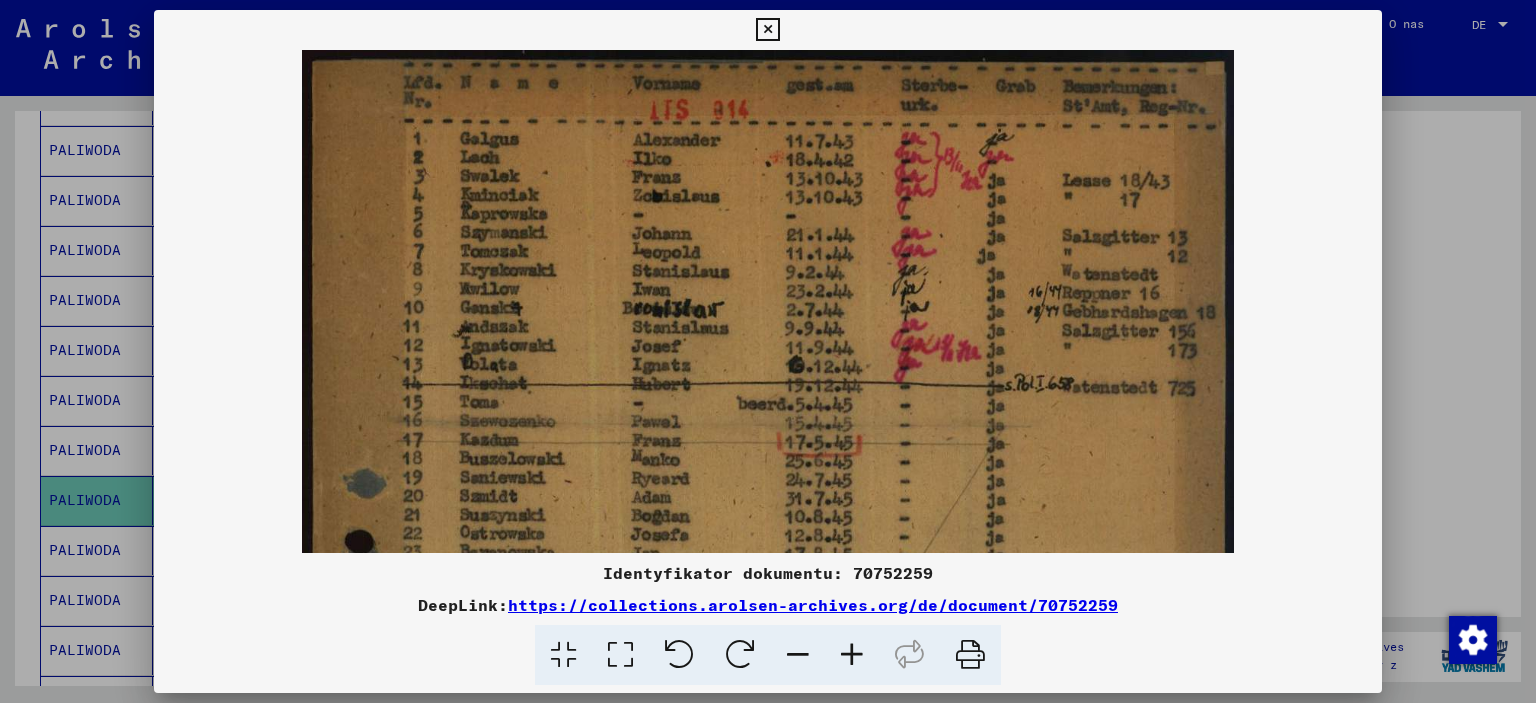 click at bounding box center (767, 30) 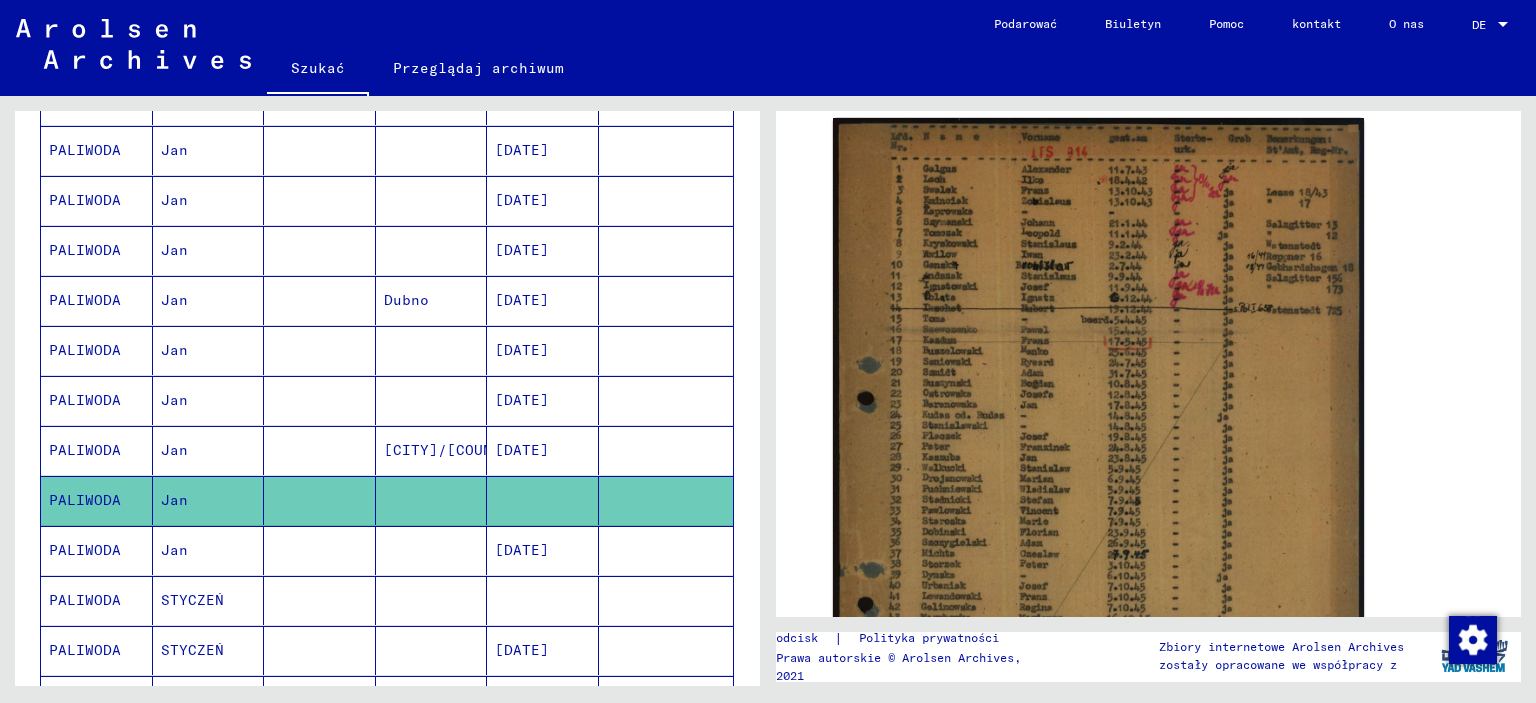click on "[DATE]" at bounding box center (522, 450) 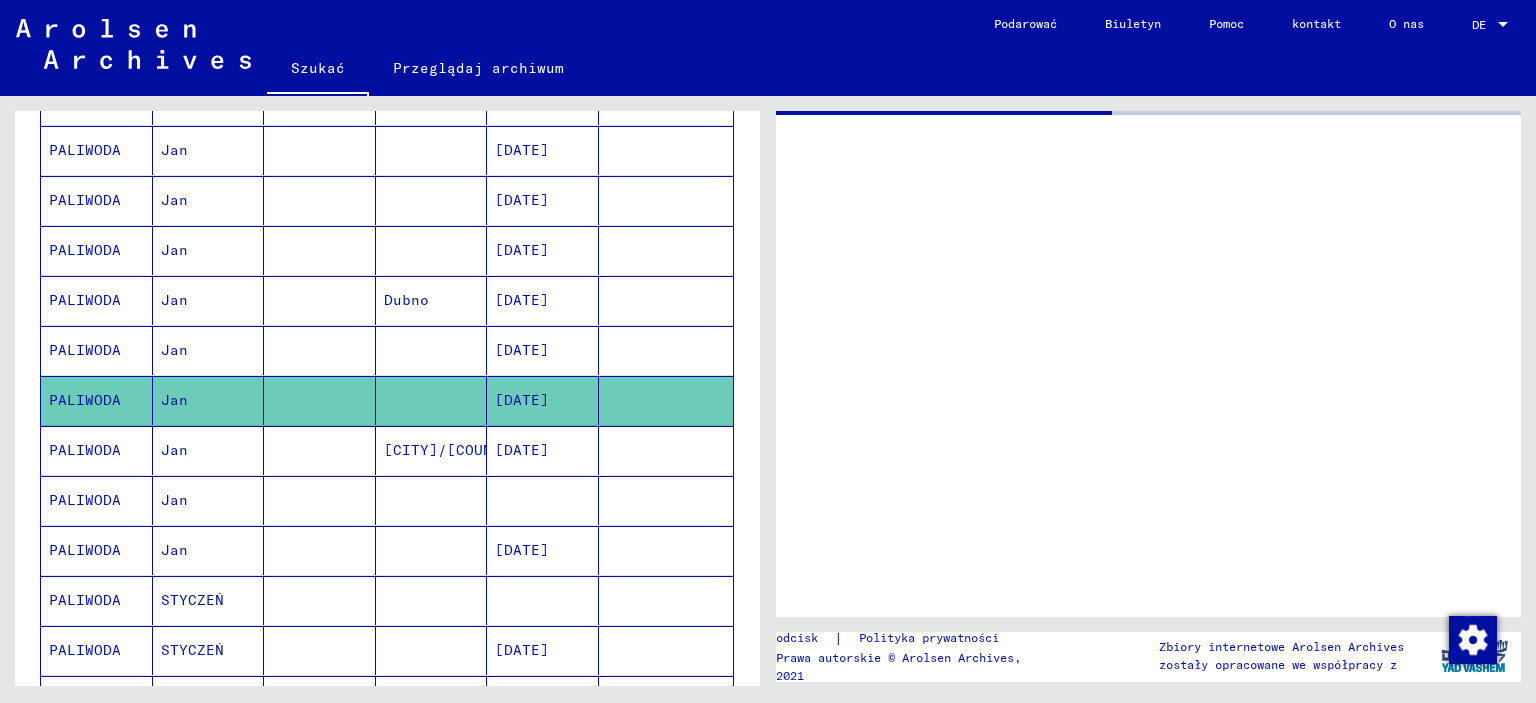 scroll, scrollTop: 0, scrollLeft: 0, axis: both 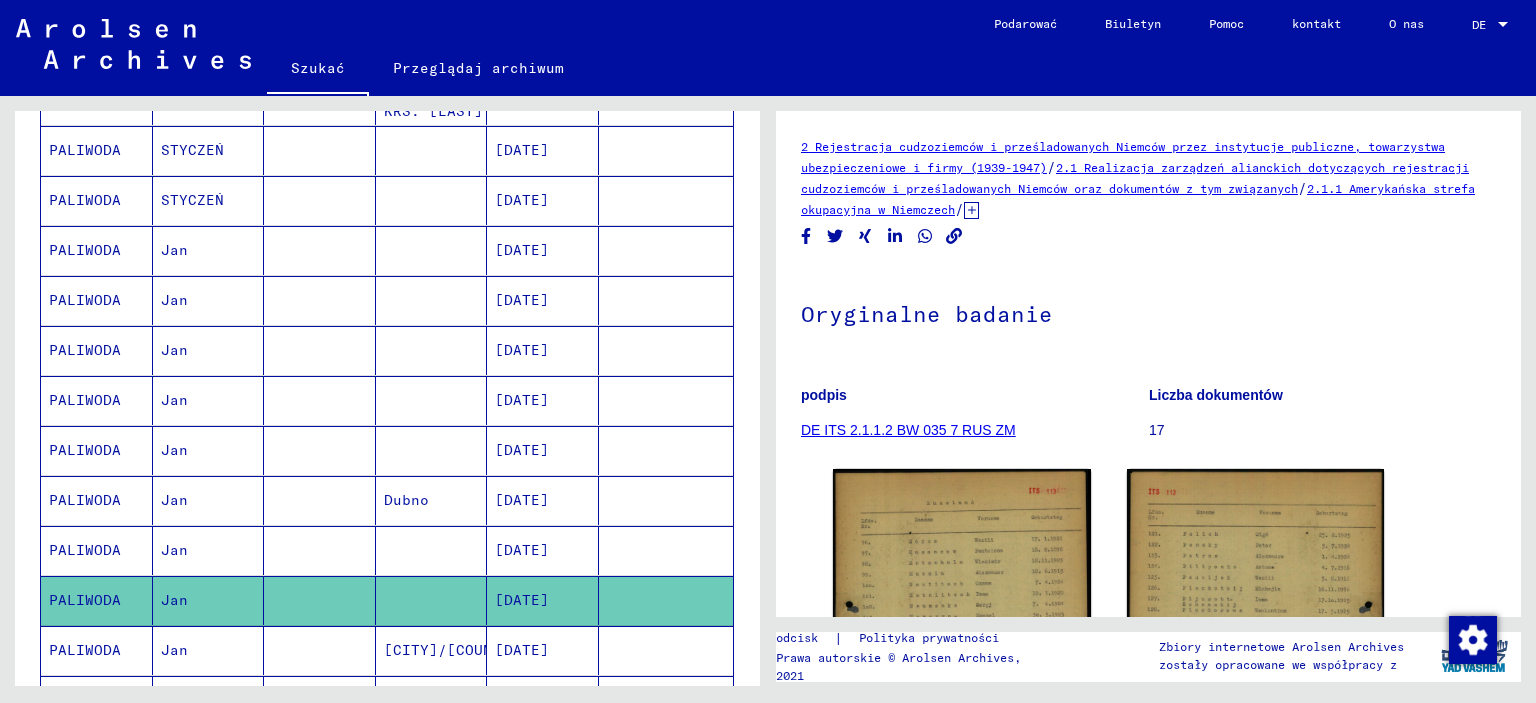 click on "[DATE]" at bounding box center [543, 400] 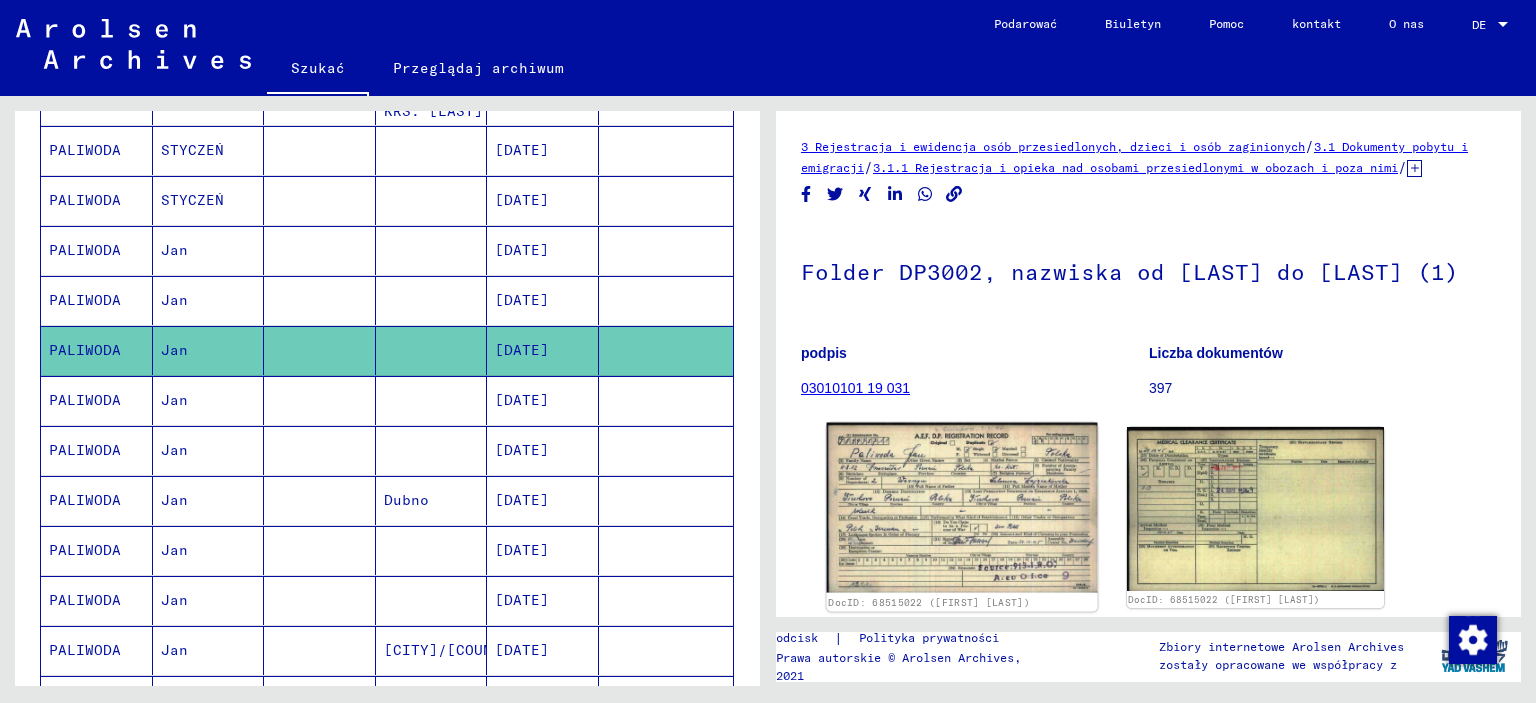 click 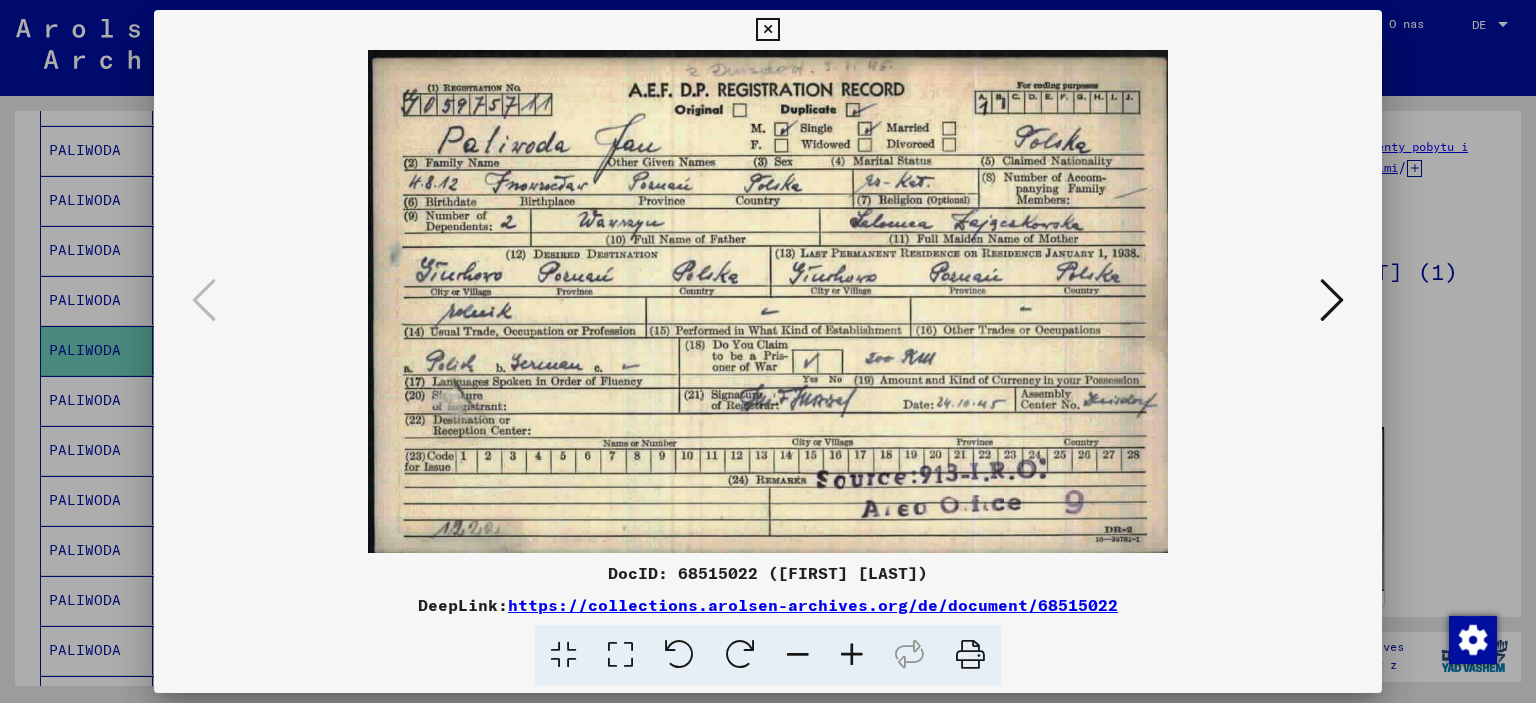 scroll, scrollTop: 0, scrollLeft: 0, axis: both 